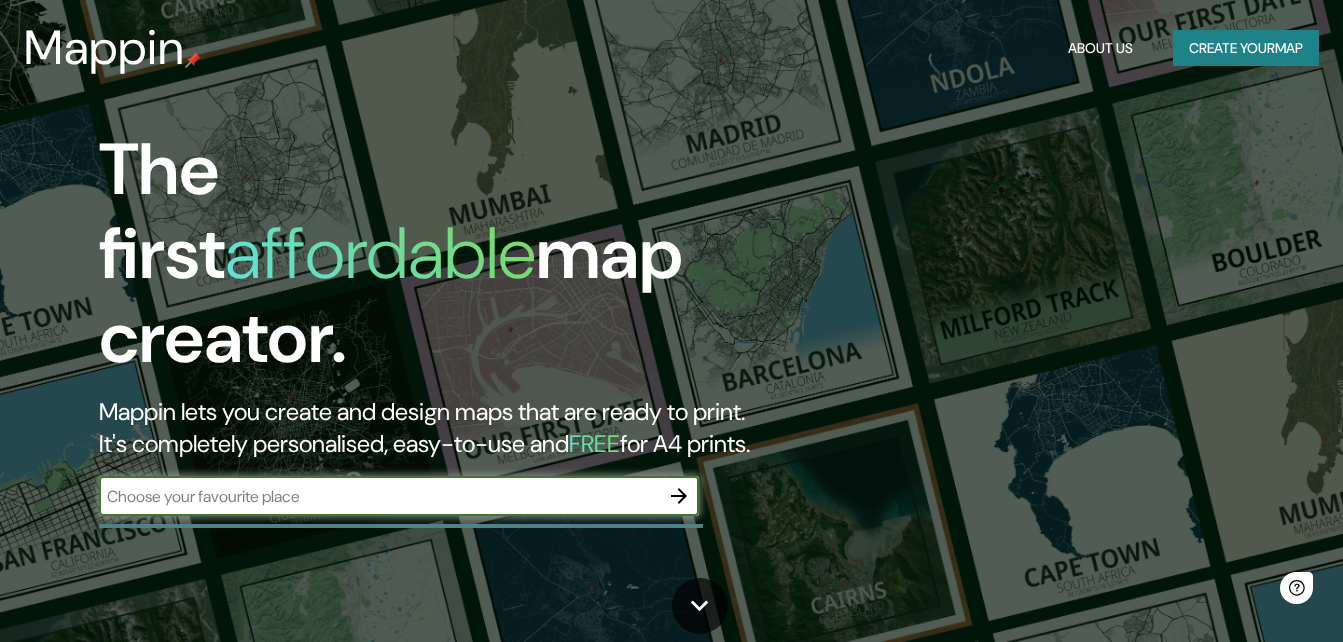 scroll, scrollTop: 0, scrollLeft: 0, axis: both 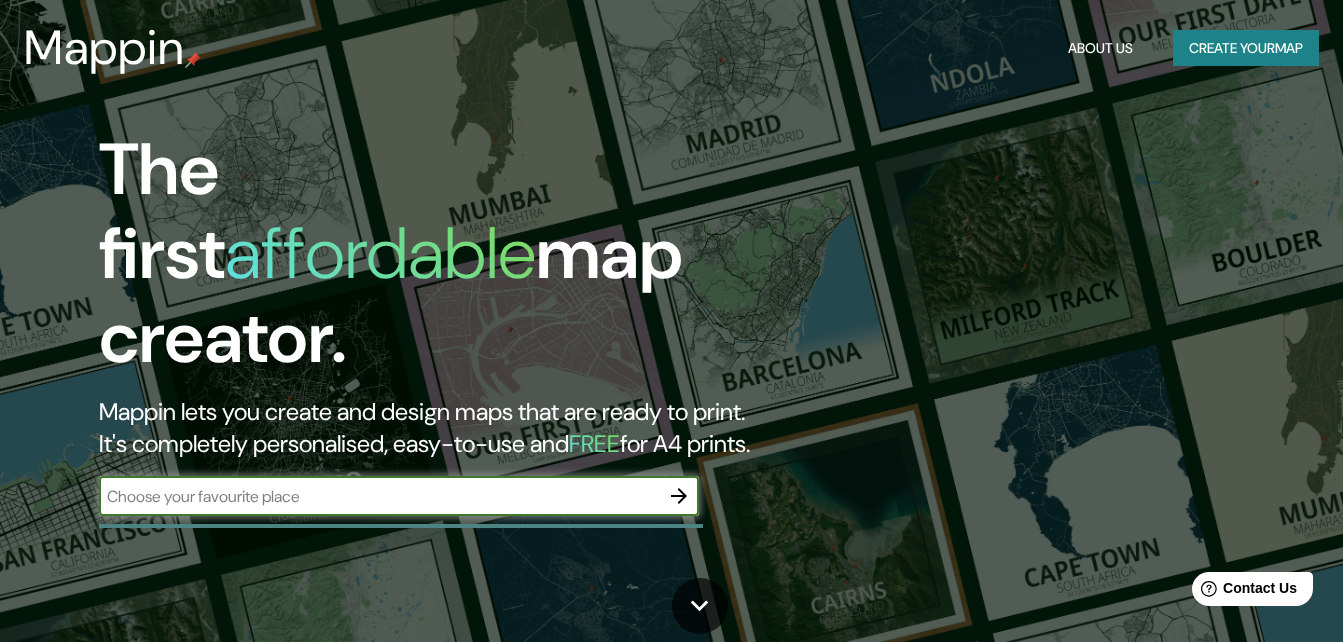 drag, startPoint x: 440, startPoint y: 472, endPoint x: 445, endPoint y: 457, distance: 15.811388 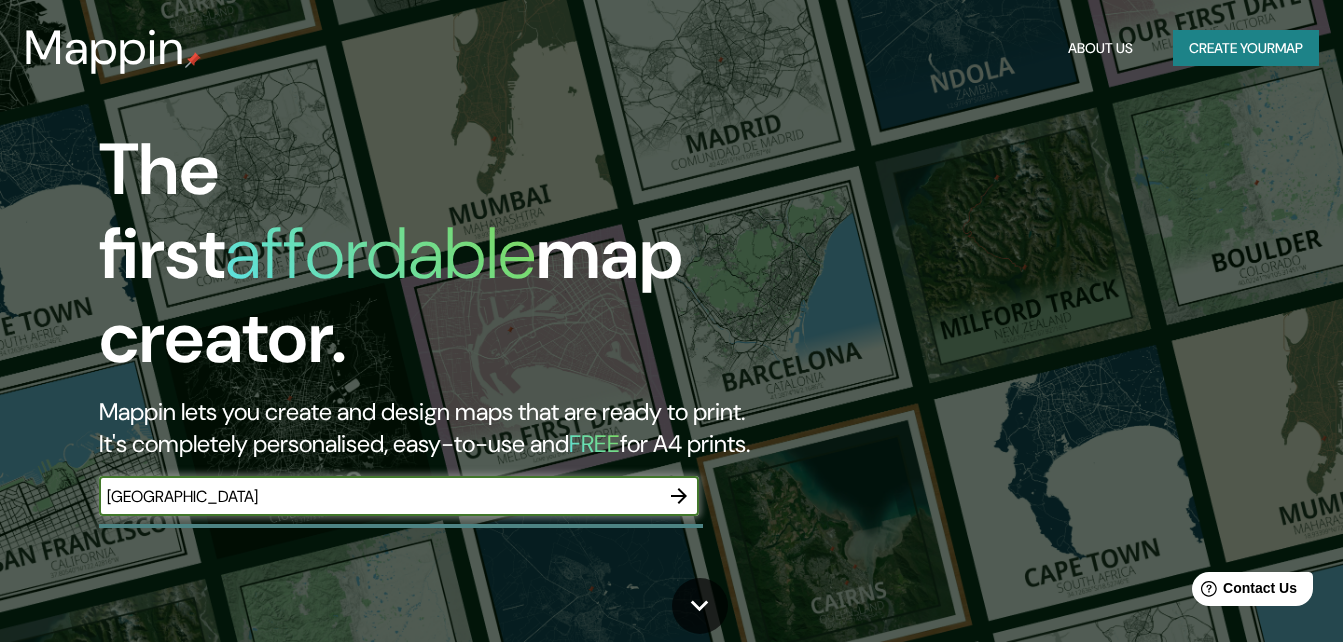 click 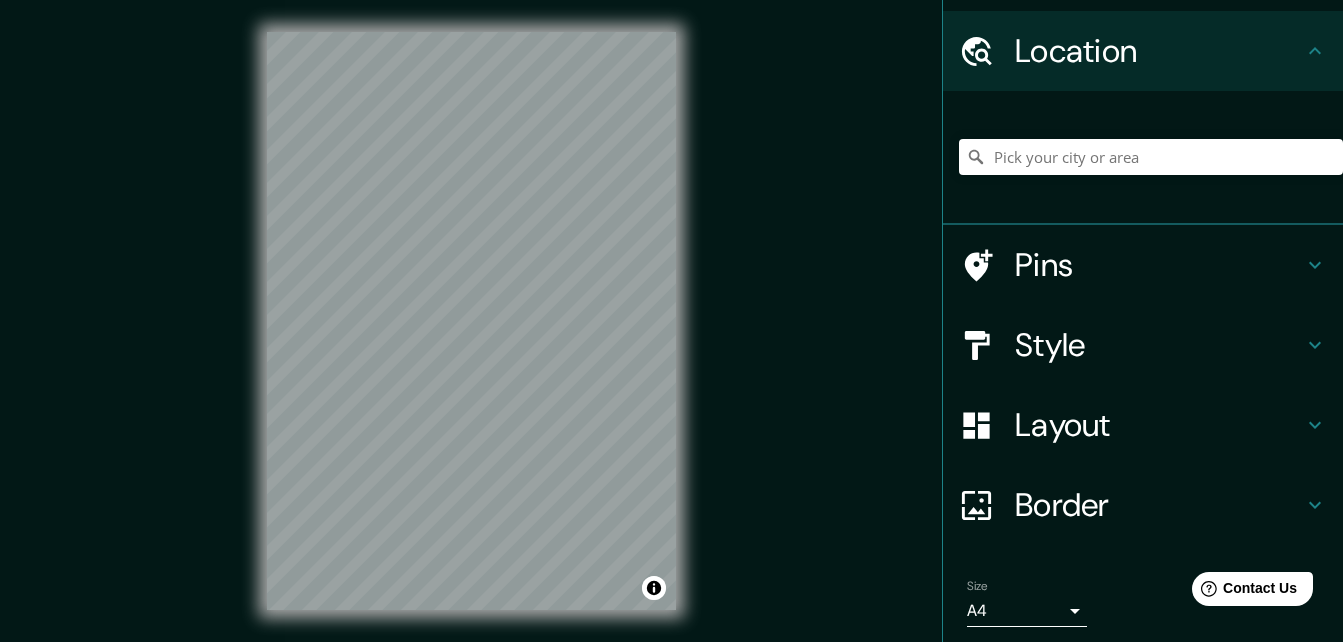 scroll, scrollTop: 23, scrollLeft: 0, axis: vertical 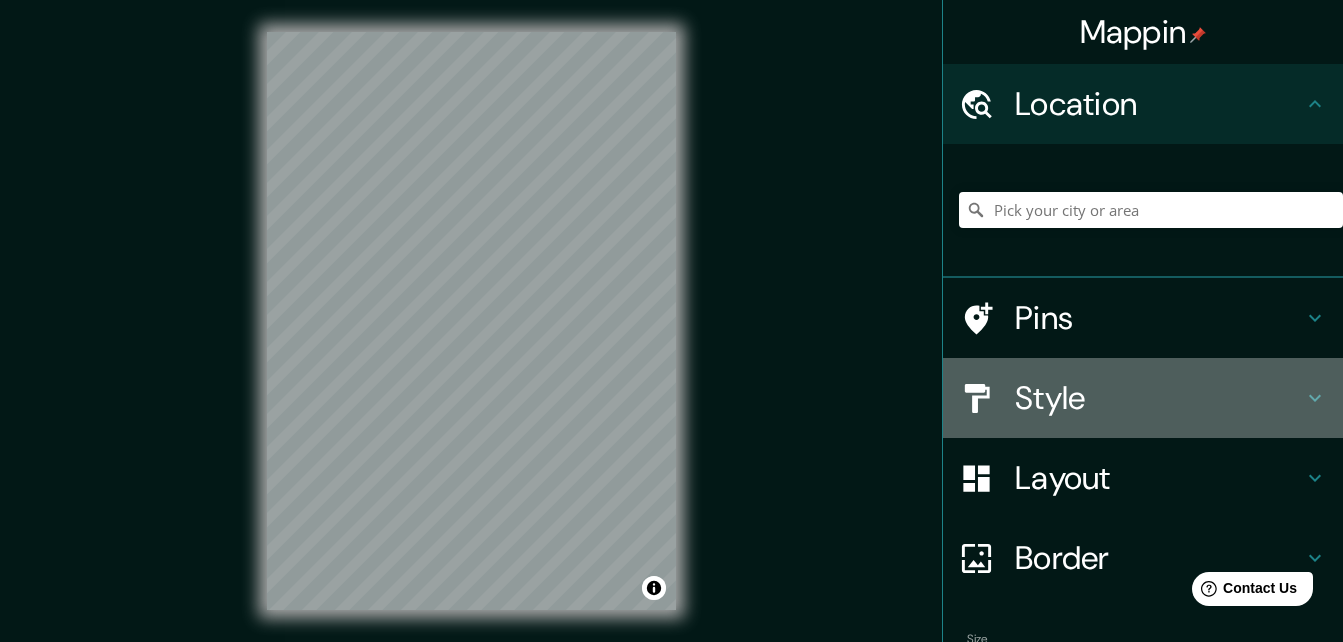 click on "Style" at bounding box center (1143, 398) 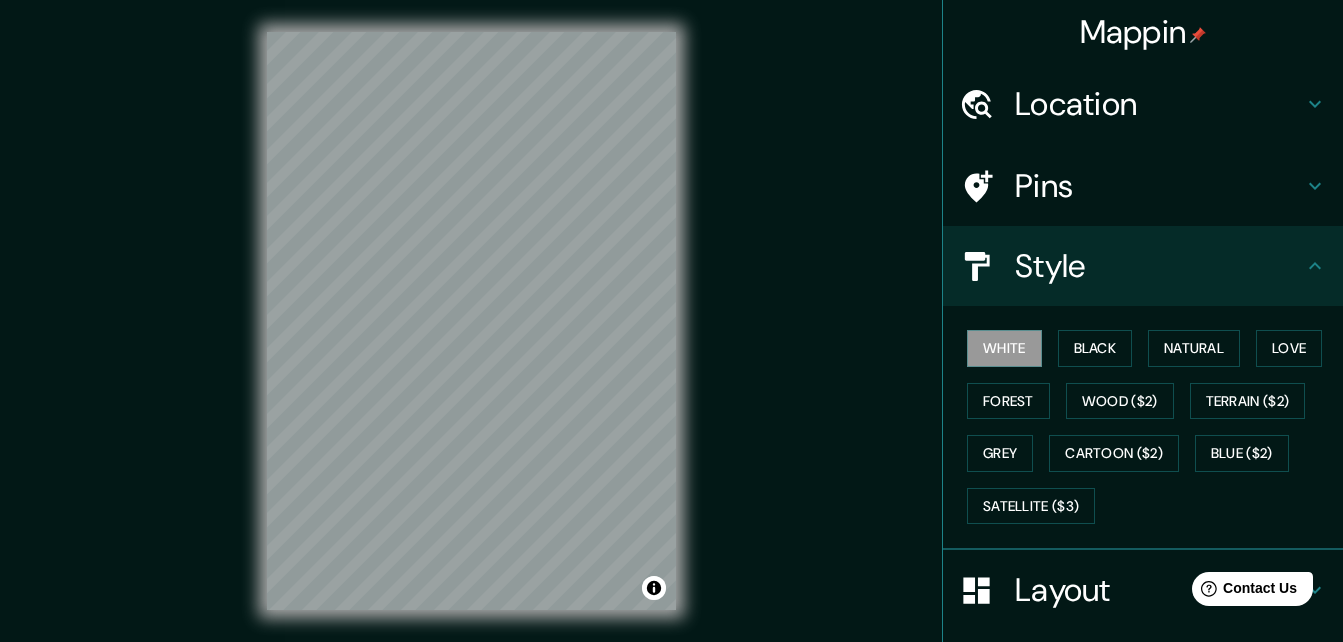 click on "White Black Natural Love Forest Wood ($2) Terrain ($2) Grey Cartoon ($2) Blue ($2) Satellite ($3)" at bounding box center (1151, 427) 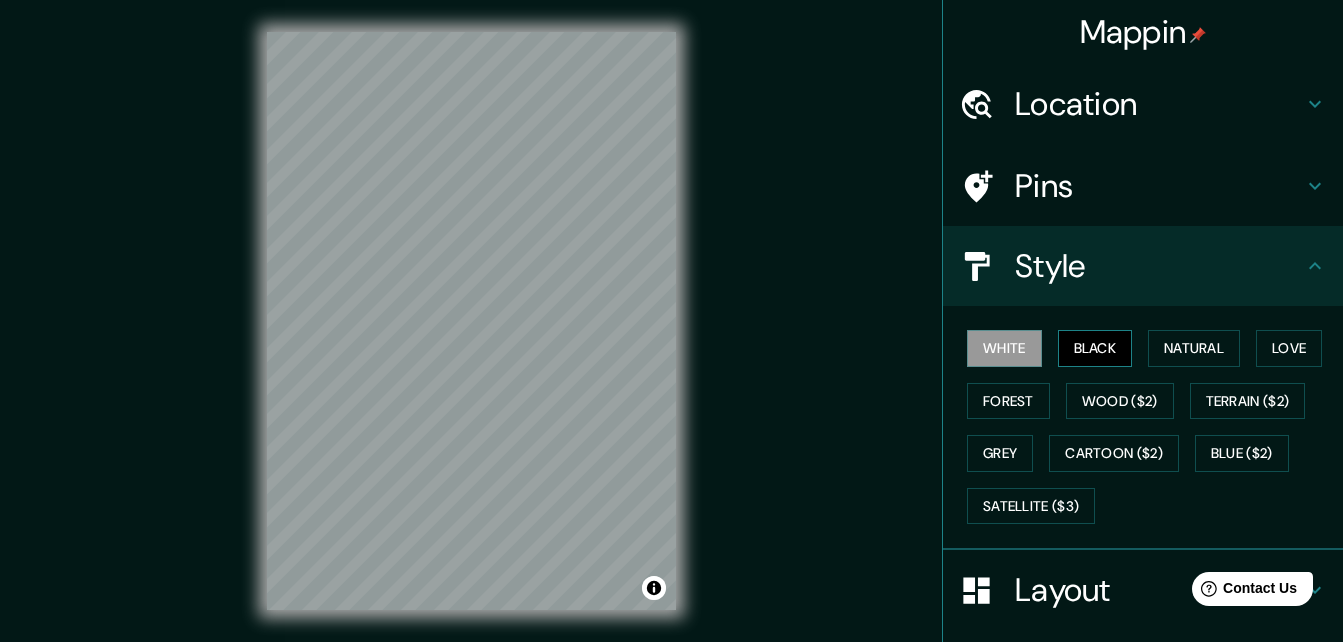 click on "Black" at bounding box center (1095, 348) 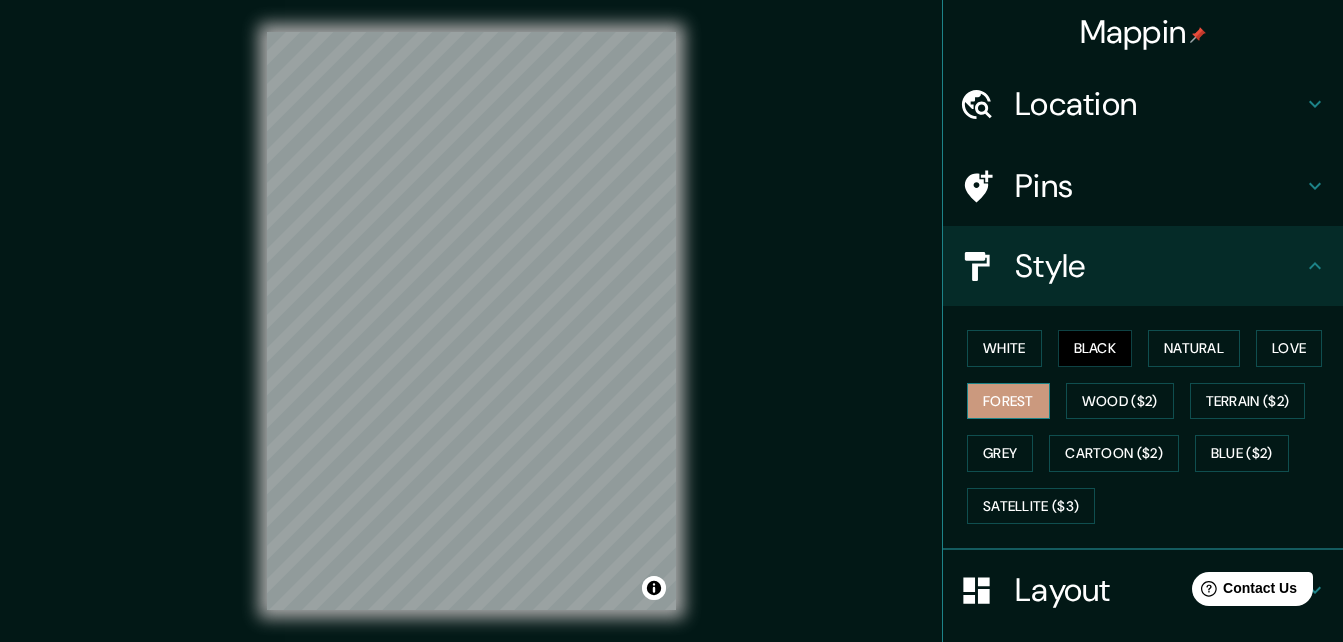 click on "Mappin Location Pins Style White Black Natural Love Forest Wood ($2) Terrain ($2) Grey Cartoon ($2) Blue ($2) Satellite ($3) Layout Border Choose a border.  Hint : you can make layers of the frame opaque to create some cool effects. None Simple Transparent Fancy Size A4 single Create your map © Mapbox   © OpenStreetMap   Improve this map Any problems, suggestions, or concerns please email    [EMAIL_ADDRESS][DOMAIN_NAME] . . ." at bounding box center (671, 337) 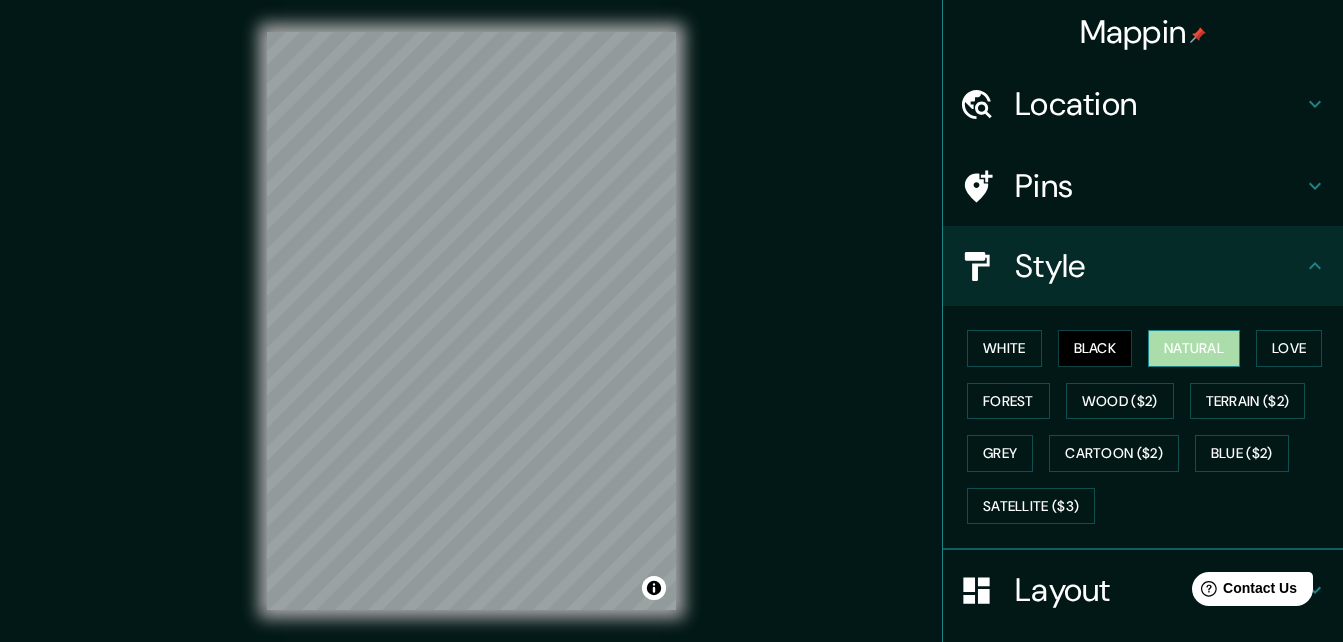click on "Natural" at bounding box center [1194, 348] 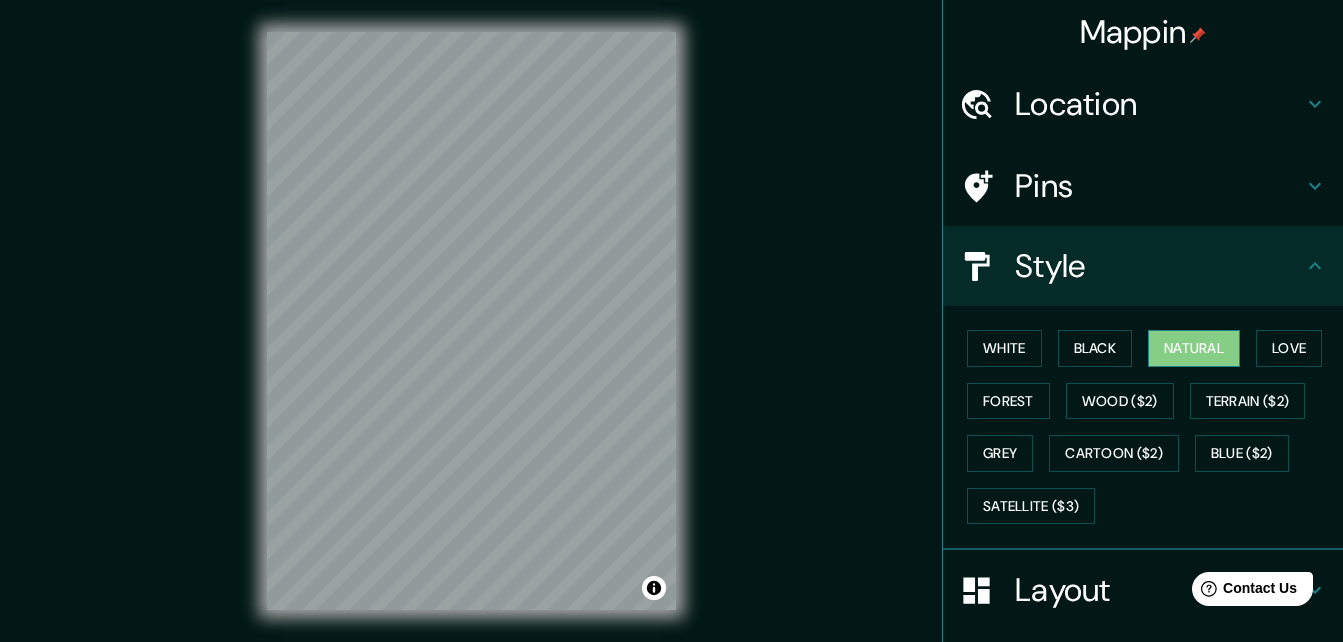 click on "Natural" at bounding box center [1194, 348] 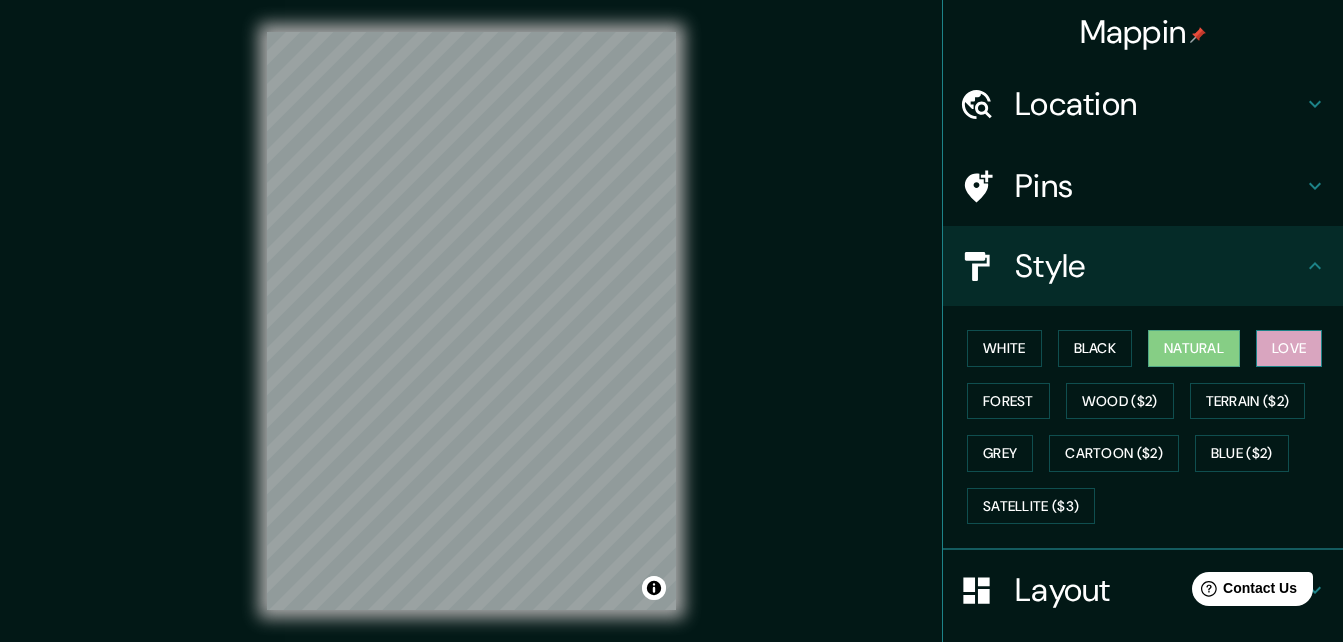 click on "Love" at bounding box center [1289, 348] 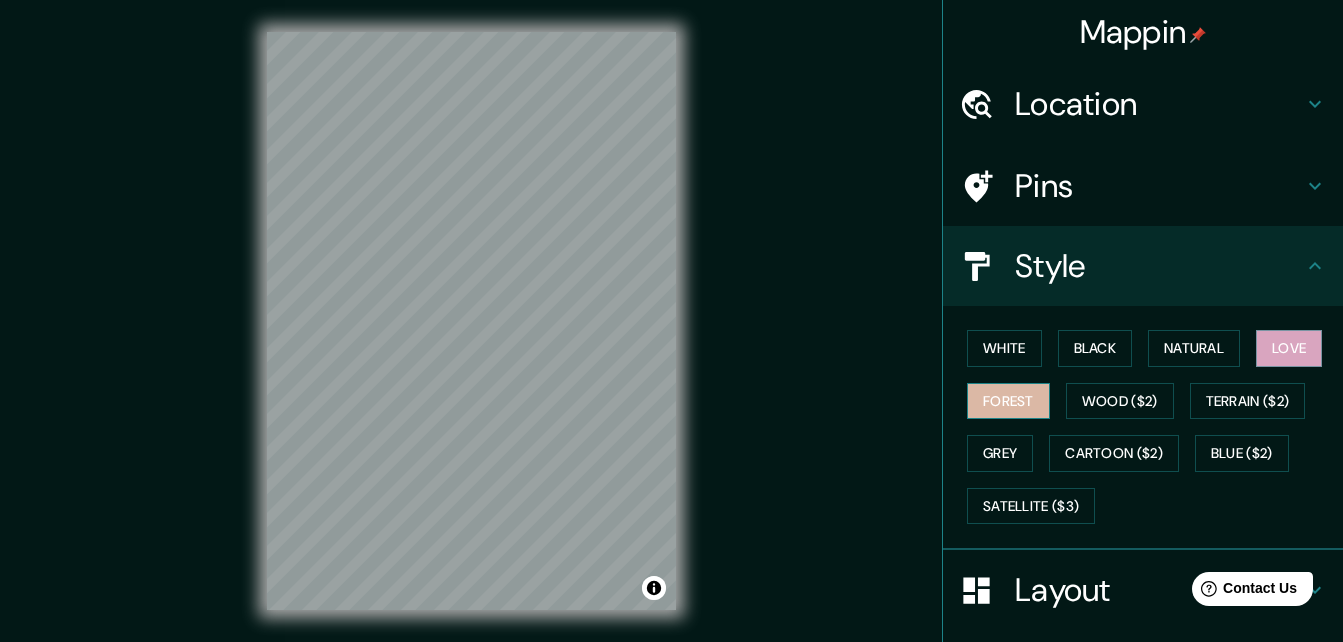 click on "Forest" at bounding box center [1008, 401] 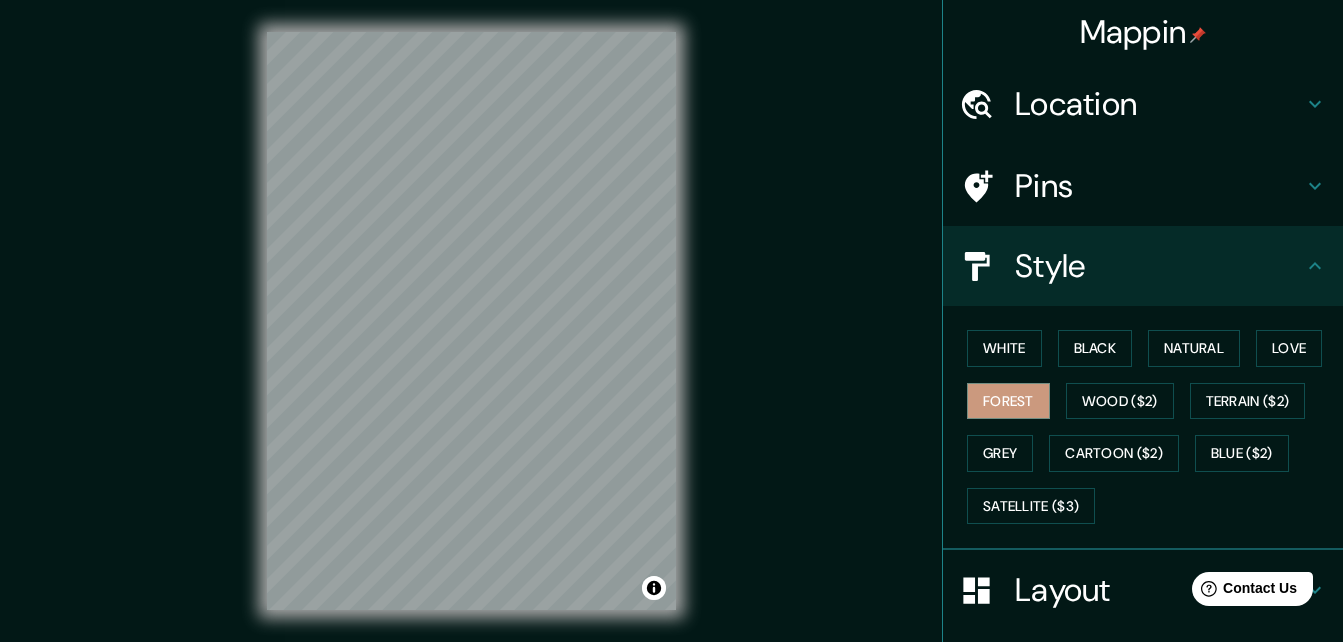 scroll, scrollTop: 275, scrollLeft: 0, axis: vertical 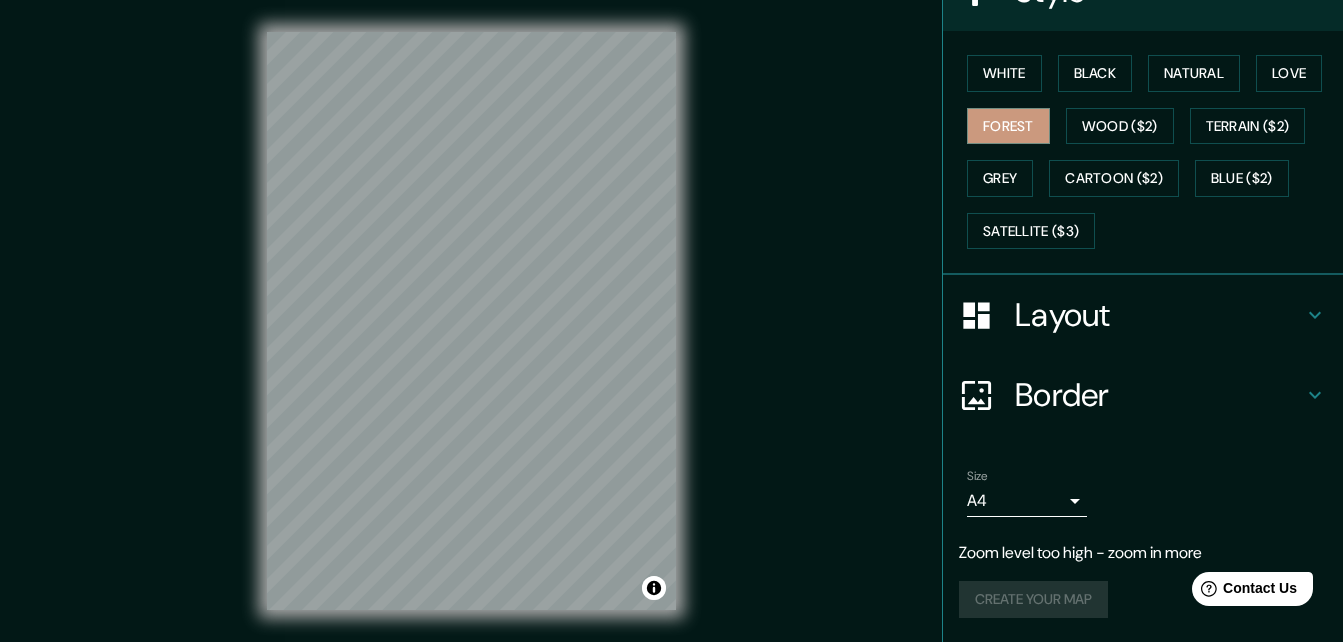 click 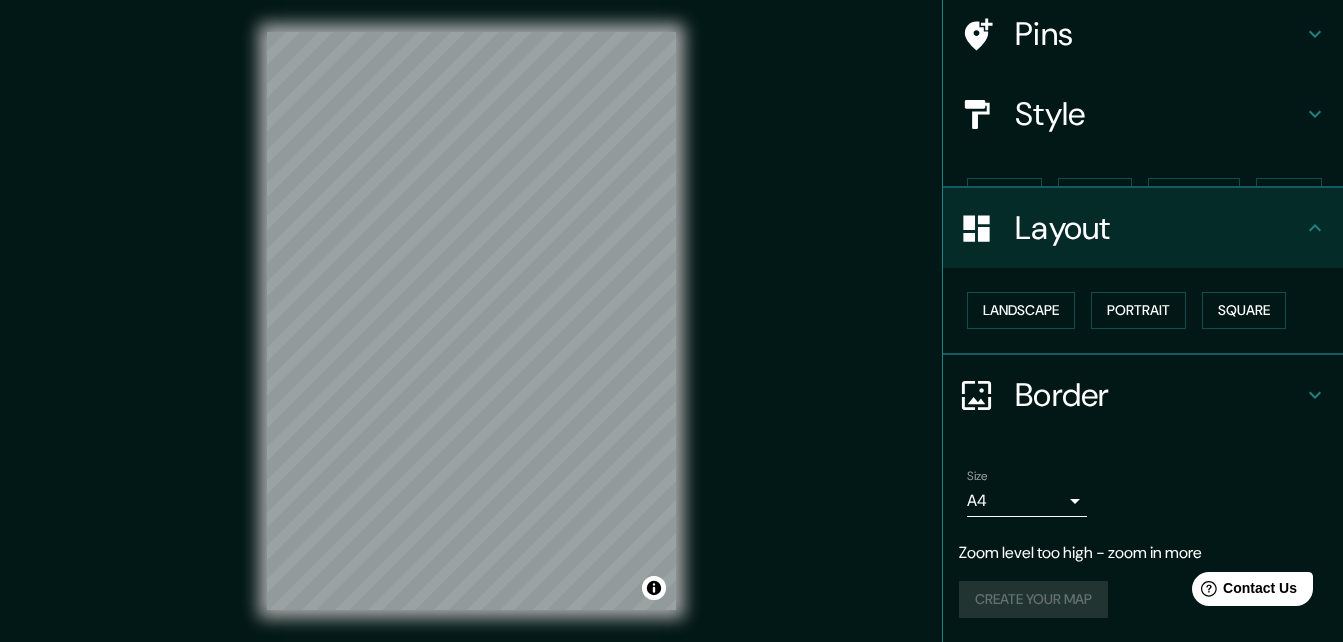 scroll, scrollTop: 117, scrollLeft: 0, axis: vertical 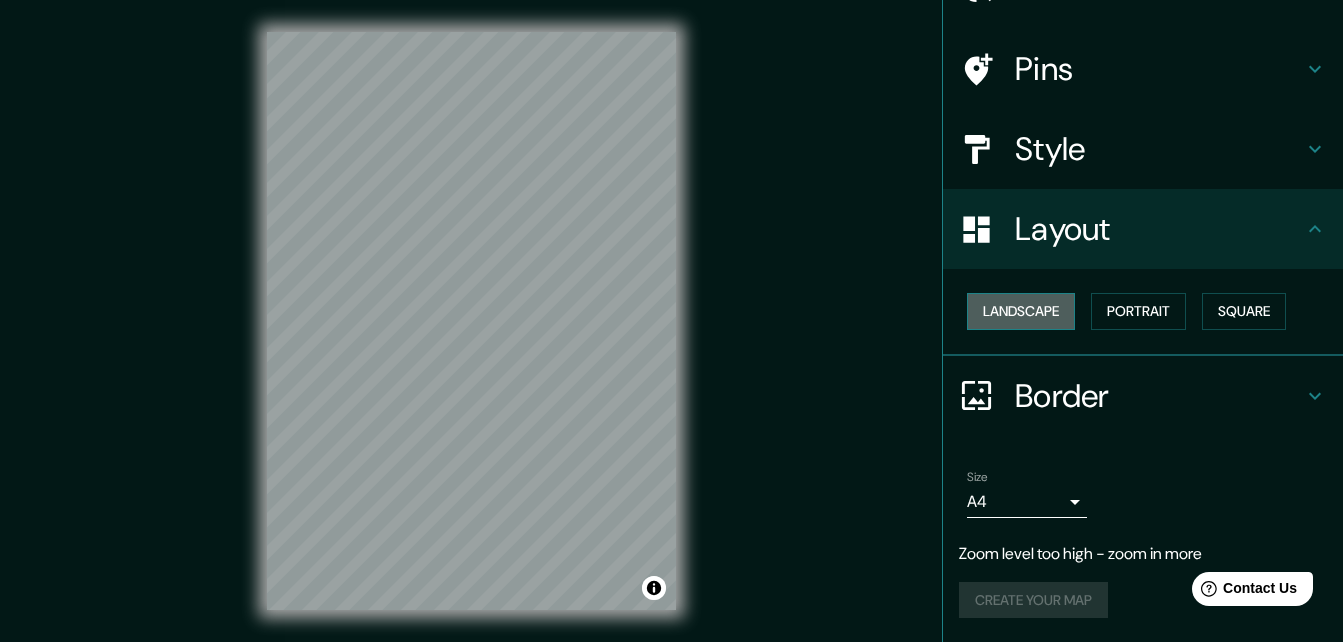 click on "Landscape" at bounding box center (1021, 311) 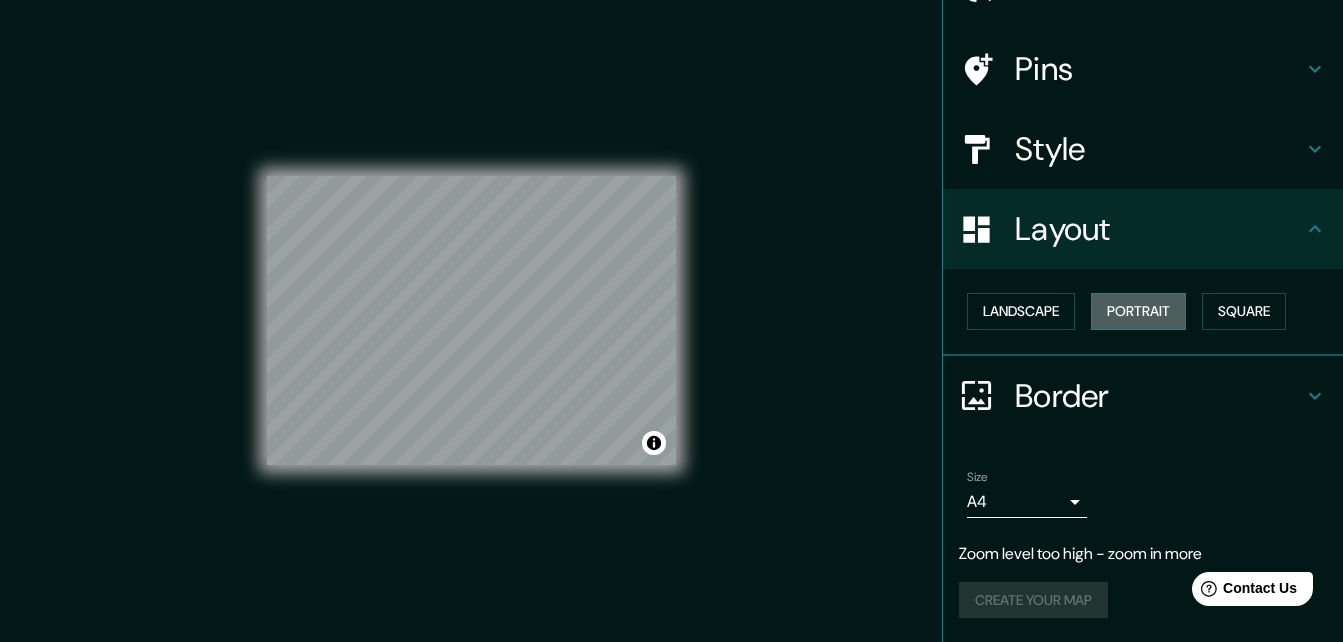 click on "Portrait" at bounding box center (1138, 311) 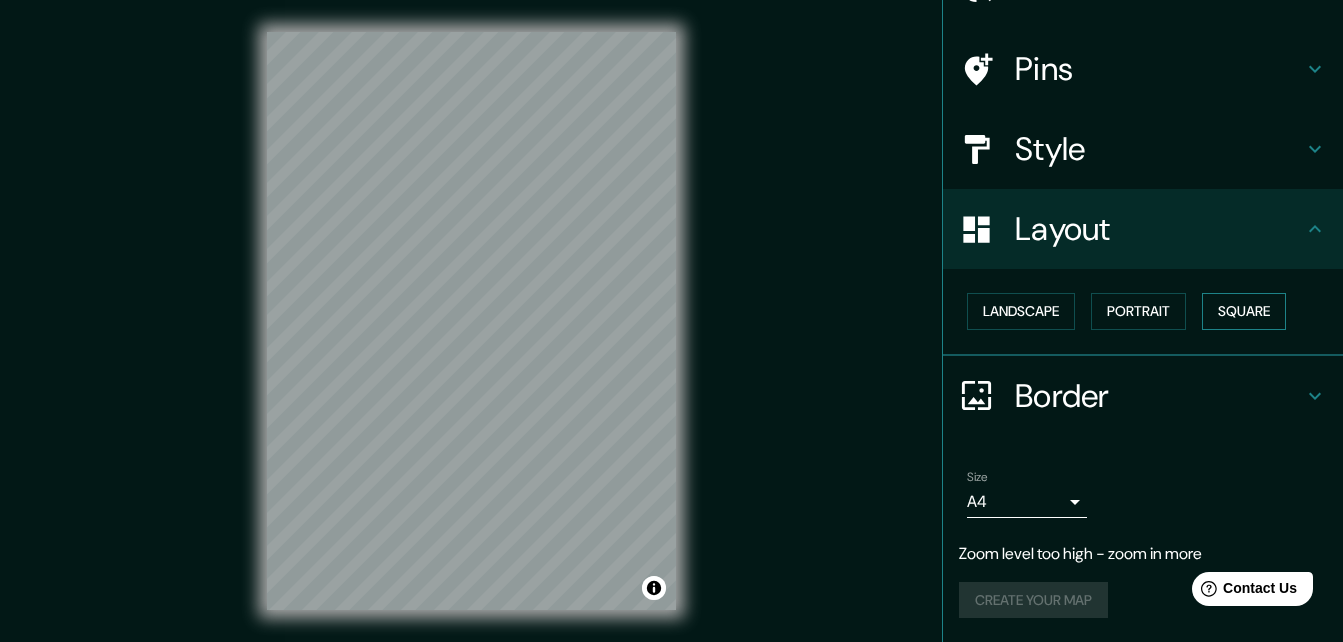 click on "Square" at bounding box center (1244, 311) 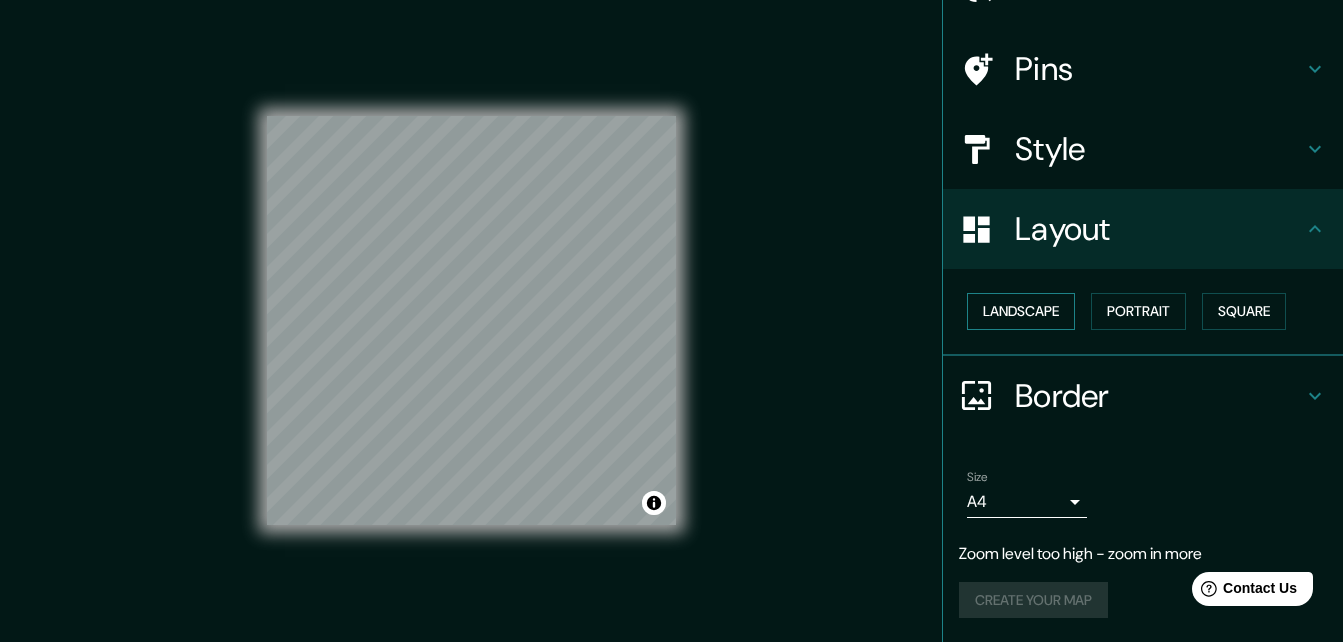 click on "Landscape" at bounding box center (1021, 311) 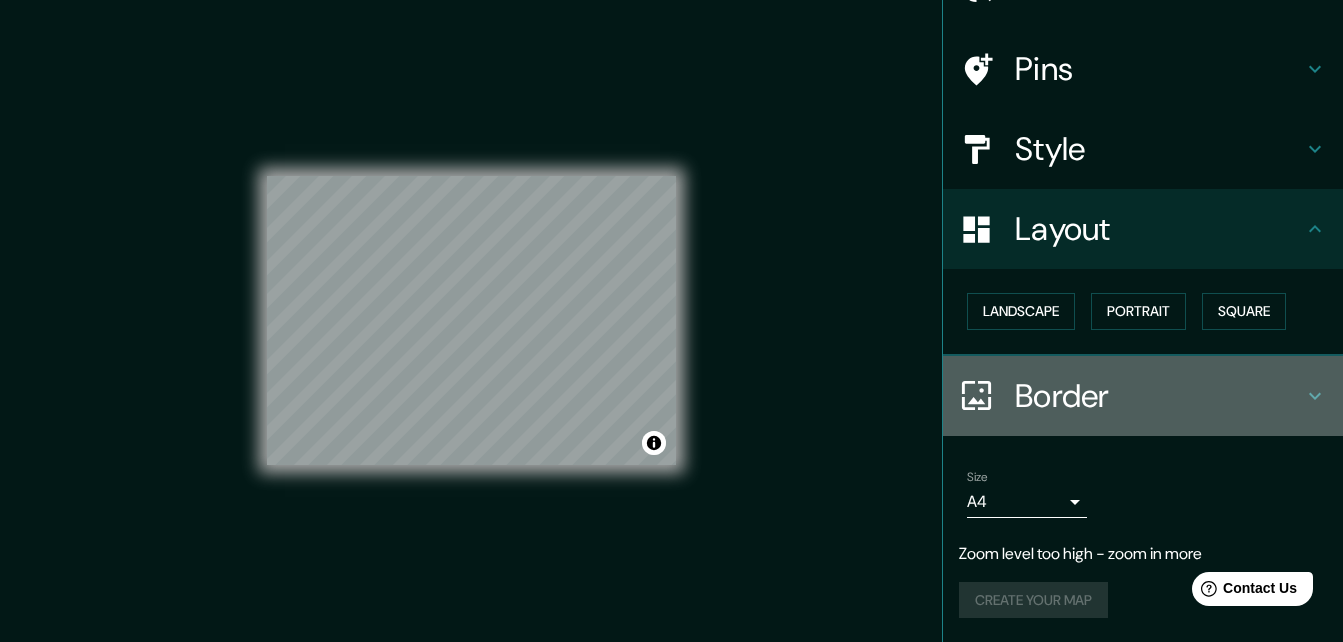 click 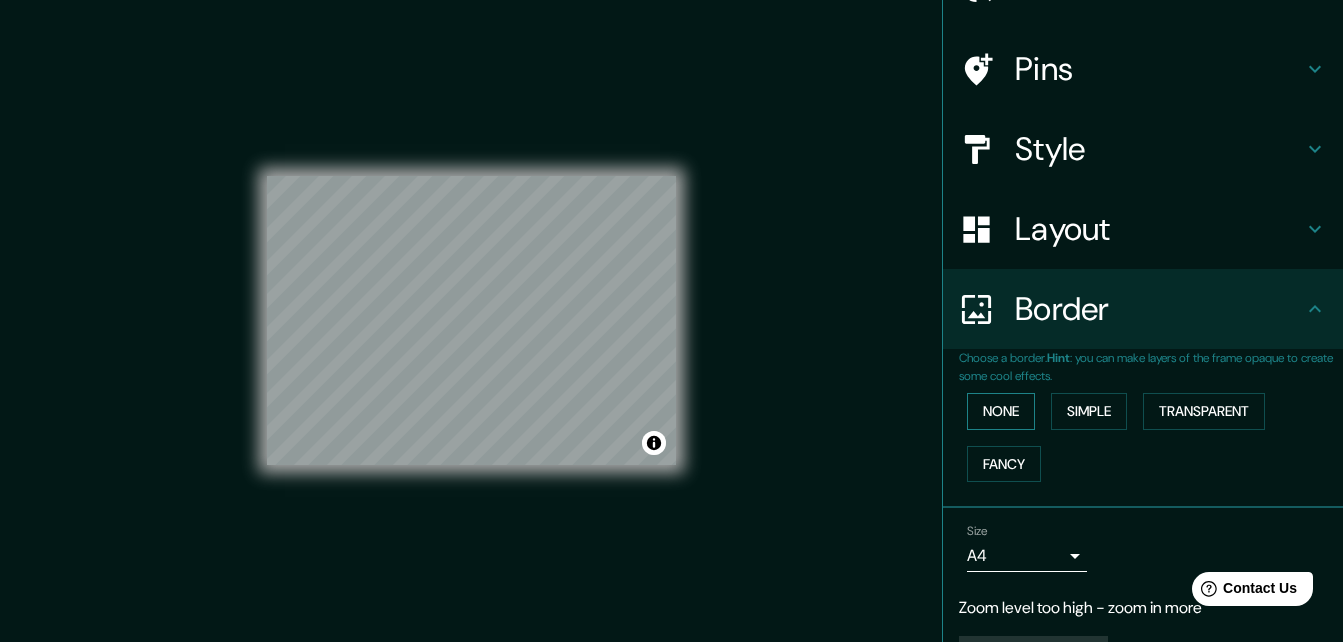 click on "None" at bounding box center [1001, 411] 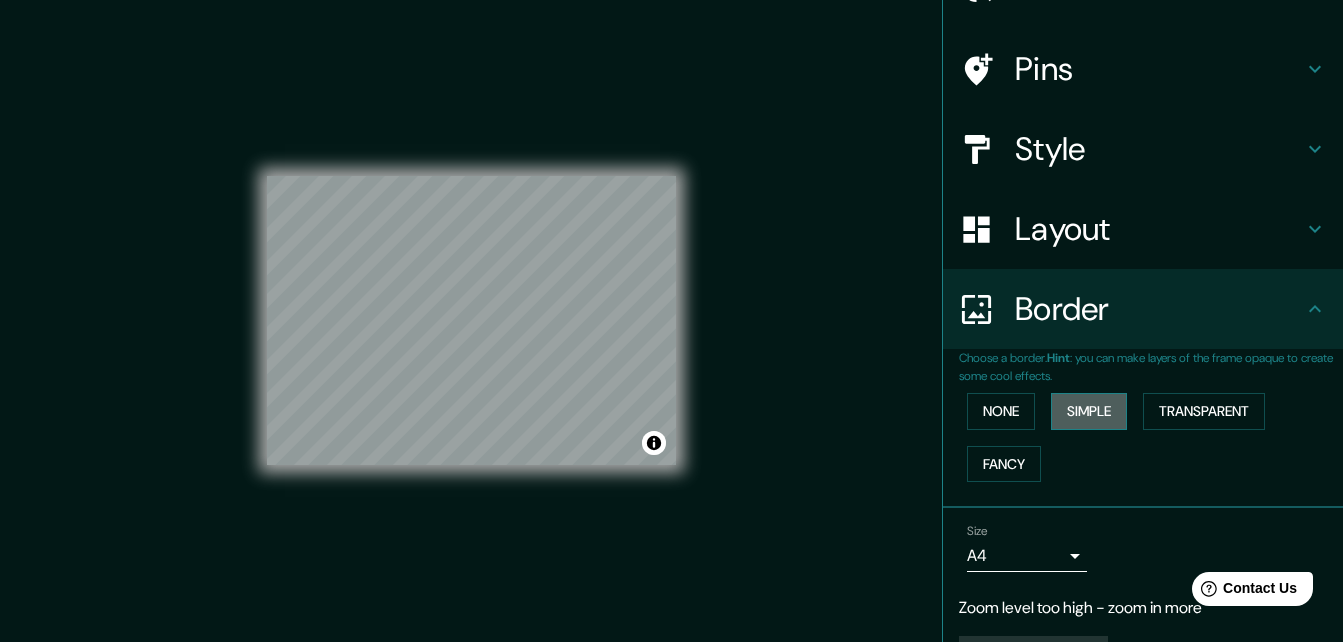 click on "Simple" at bounding box center (1089, 411) 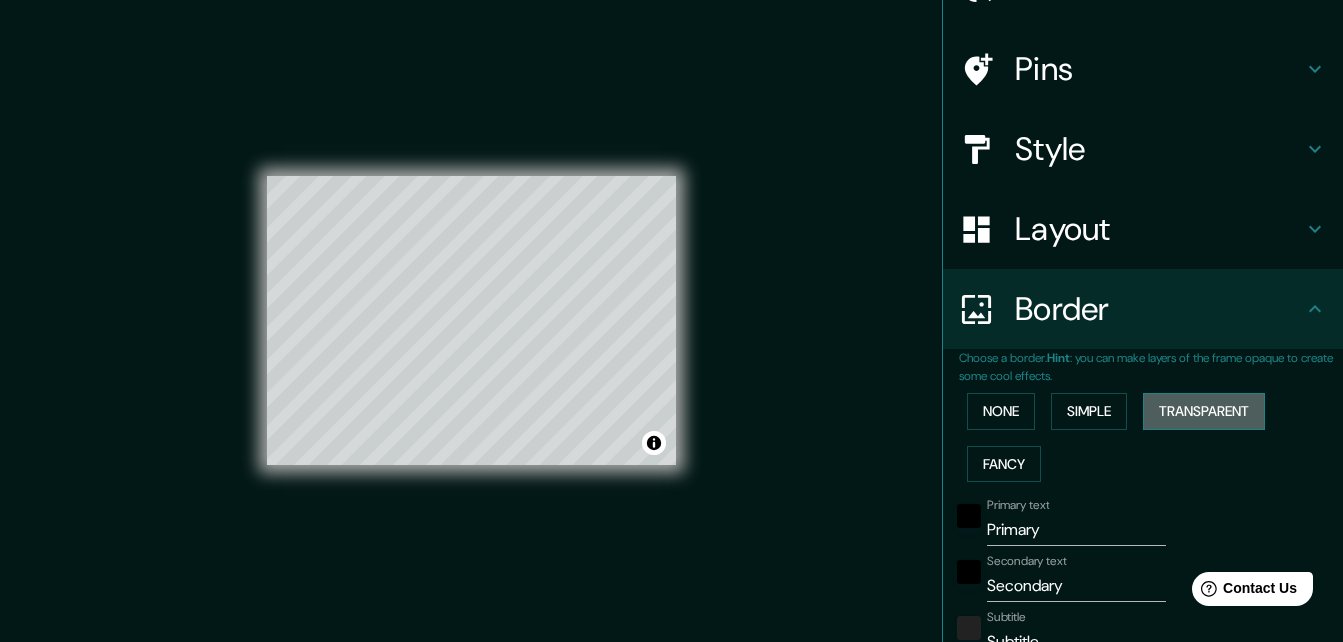 click on "Transparent" at bounding box center (1204, 411) 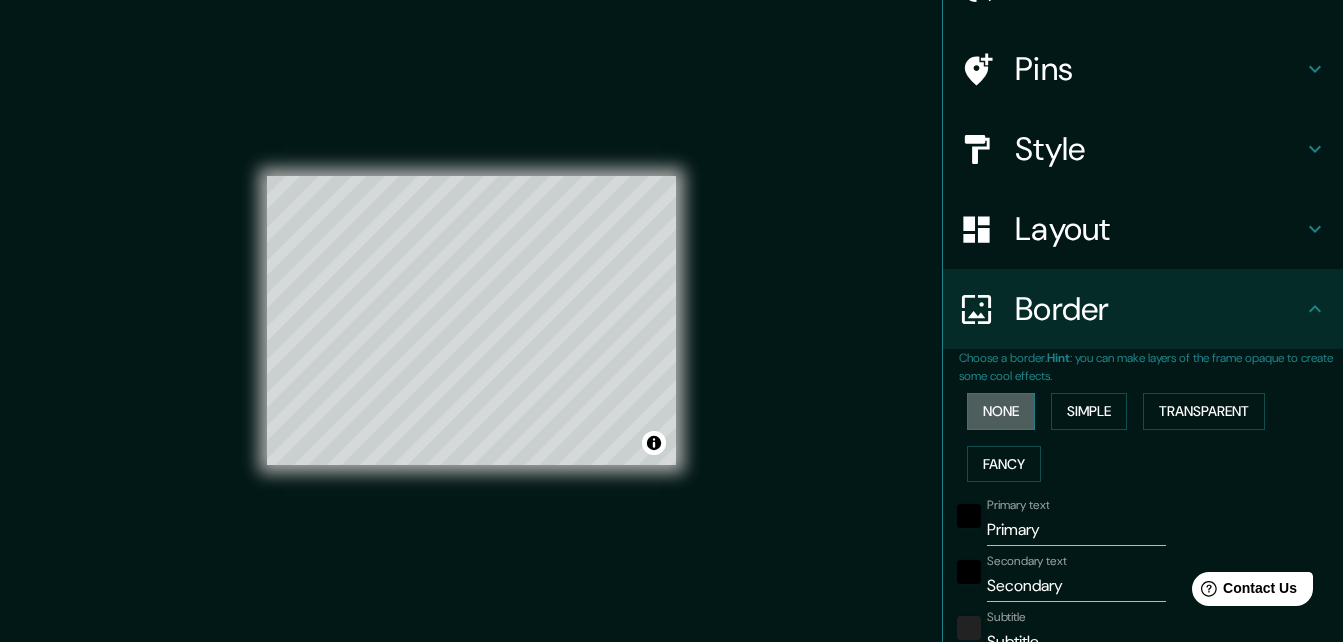 click on "None" at bounding box center (1001, 411) 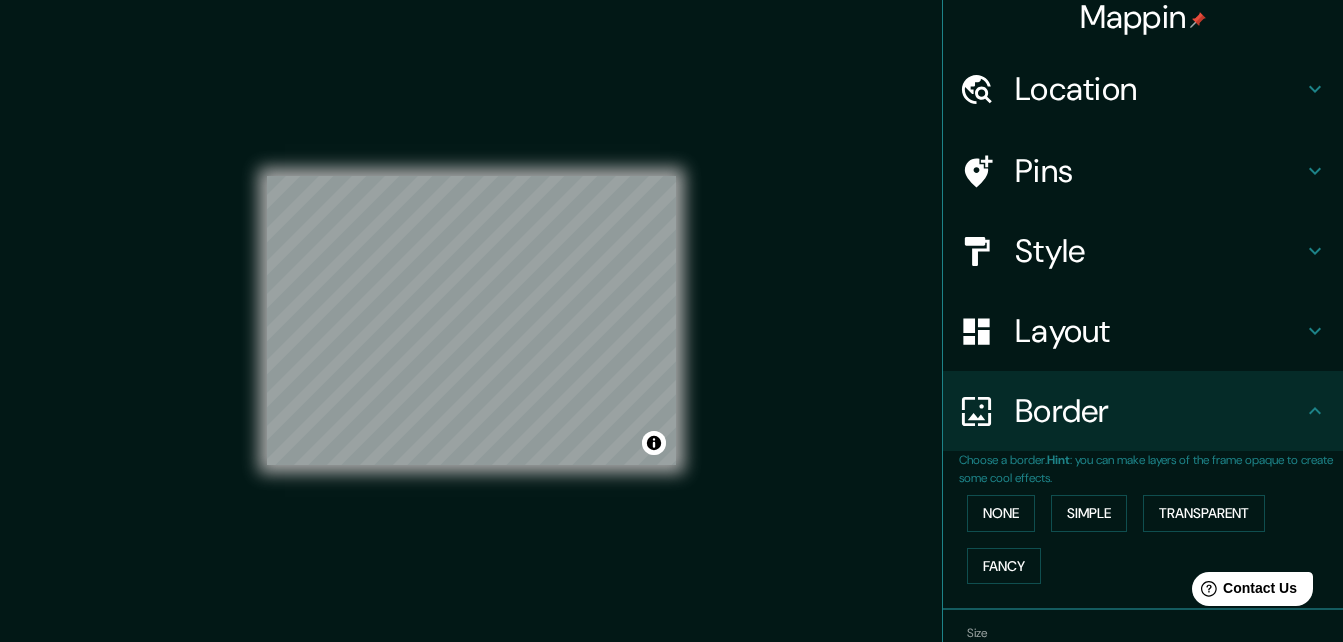 scroll, scrollTop: 0, scrollLeft: 0, axis: both 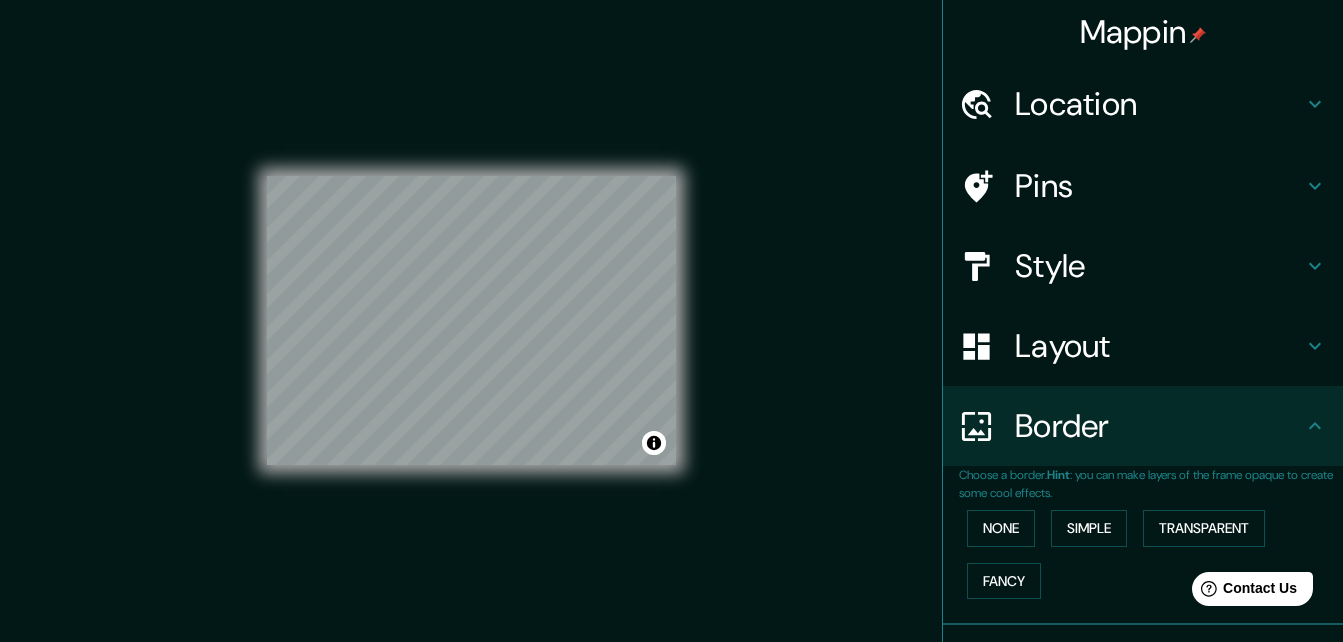 click on "Layout" at bounding box center [1159, 346] 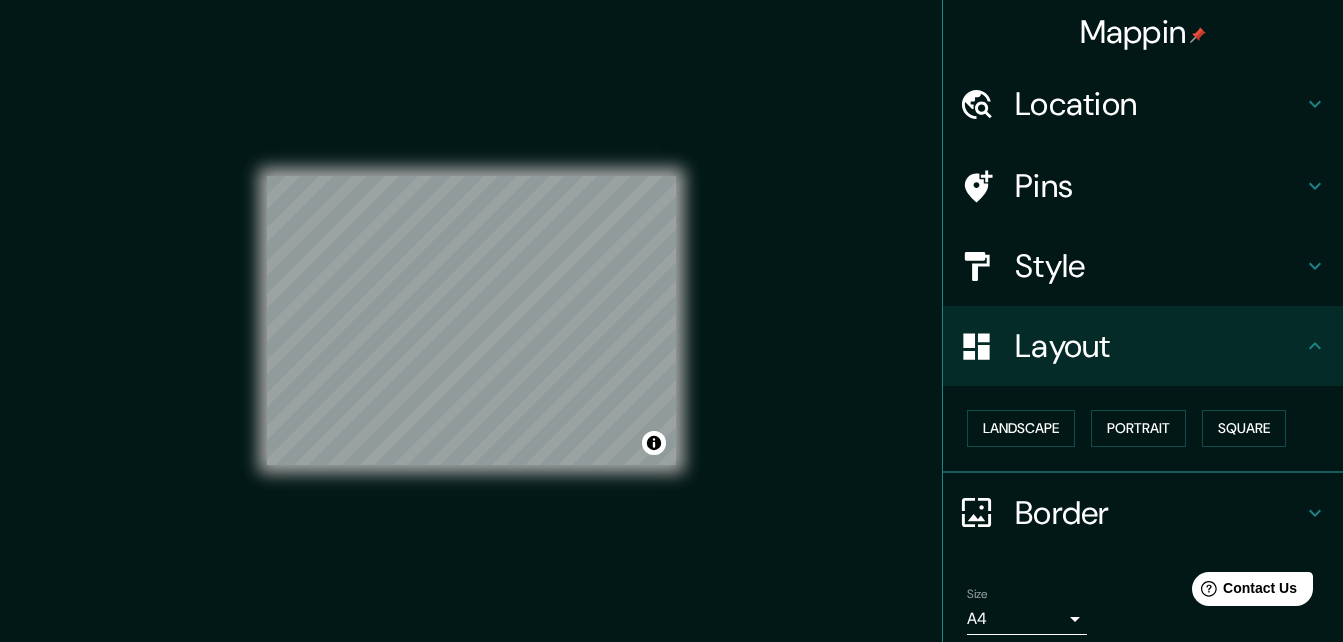 click on "Layout" at bounding box center (1159, 346) 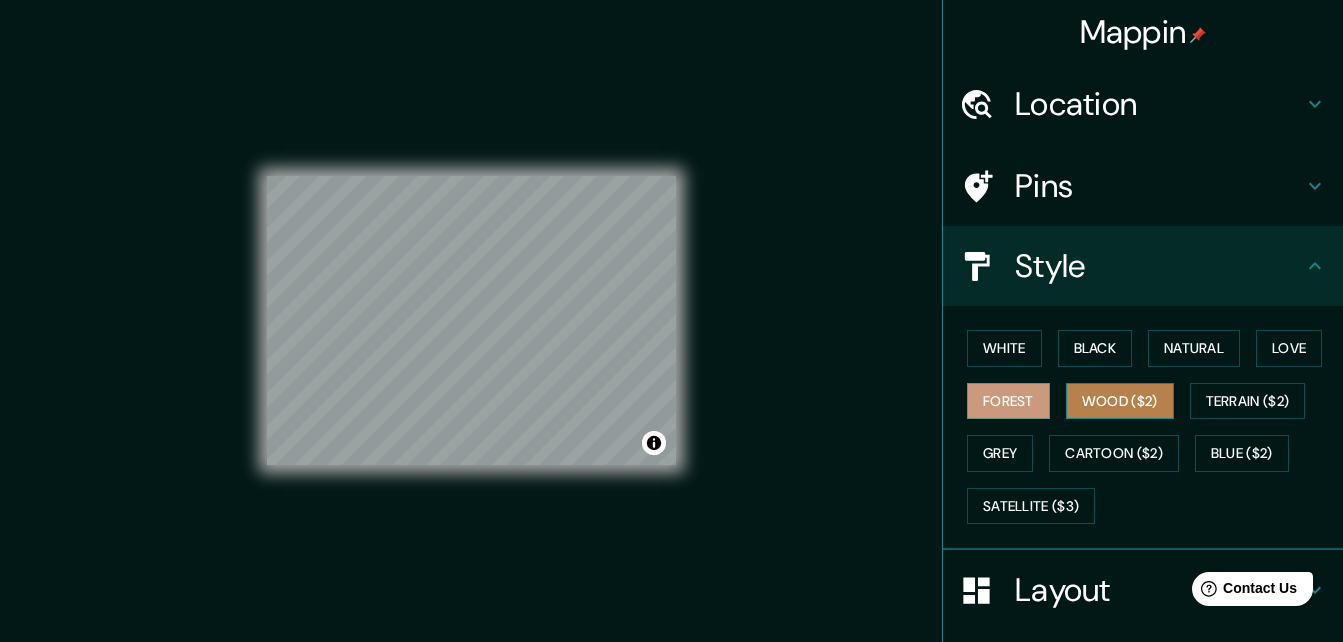 click on "Wood ($2)" at bounding box center [1120, 401] 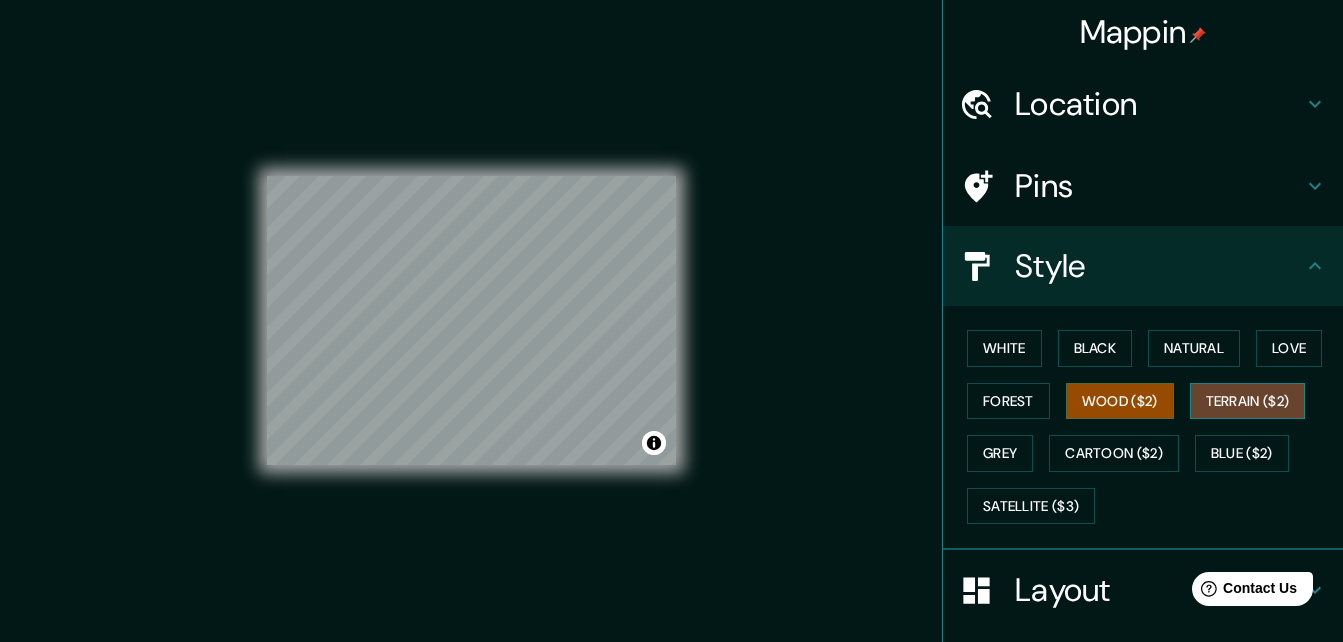 click on "Terrain ($2)" at bounding box center [1248, 401] 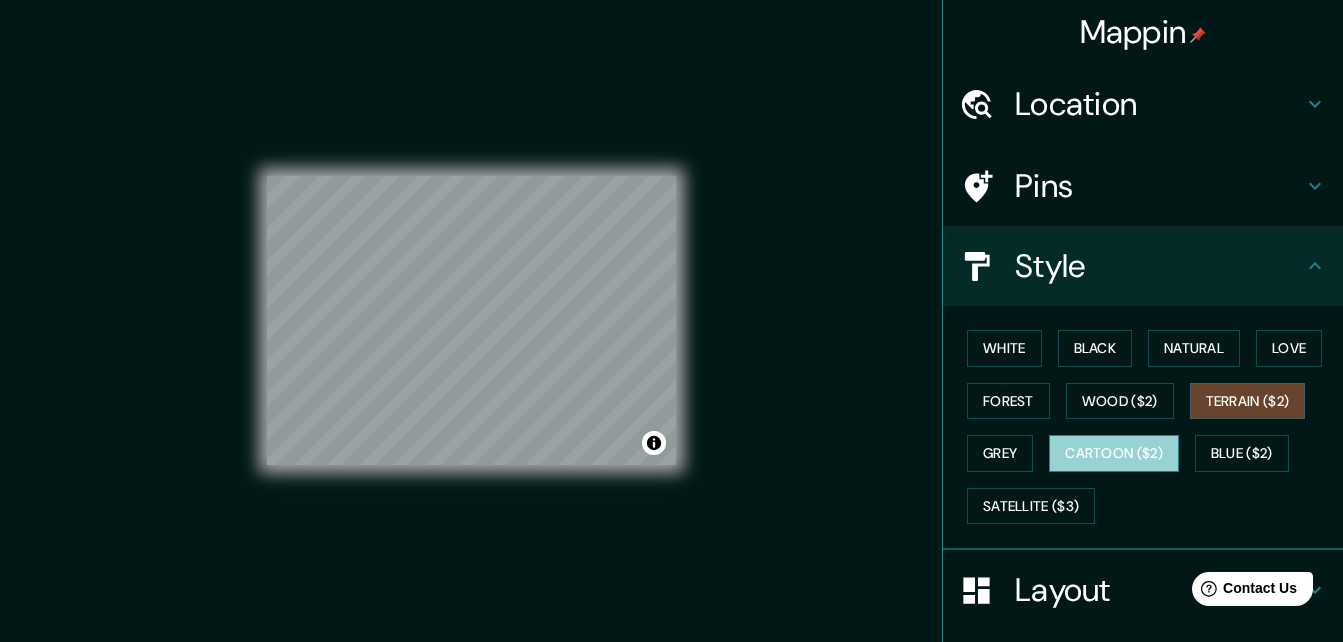 click on "Cartoon ($2)" at bounding box center (1114, 453) 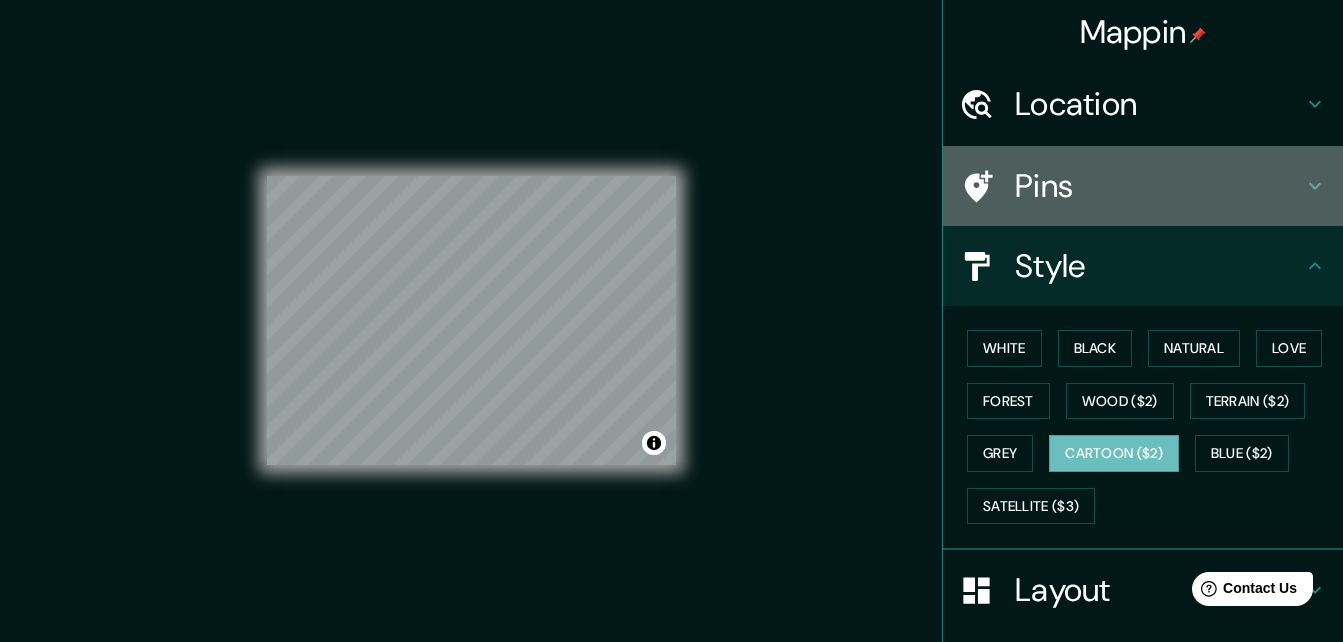 click 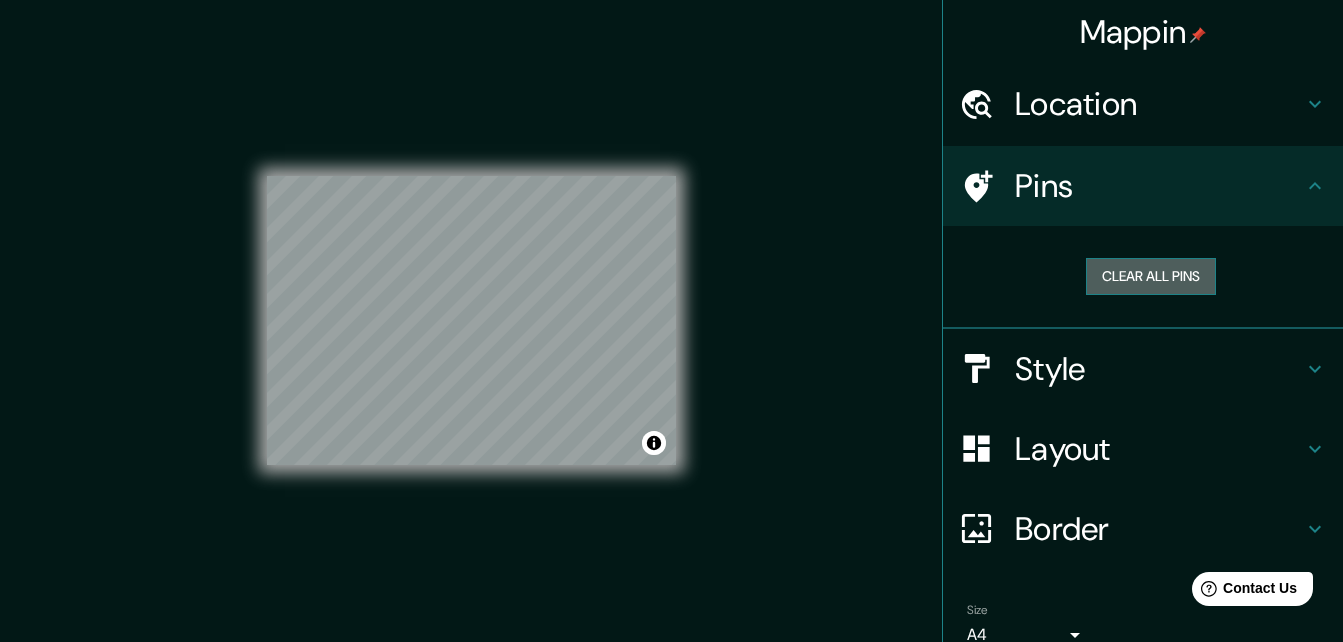 click on "Clear all pins" at bounding box center [1151, 276] 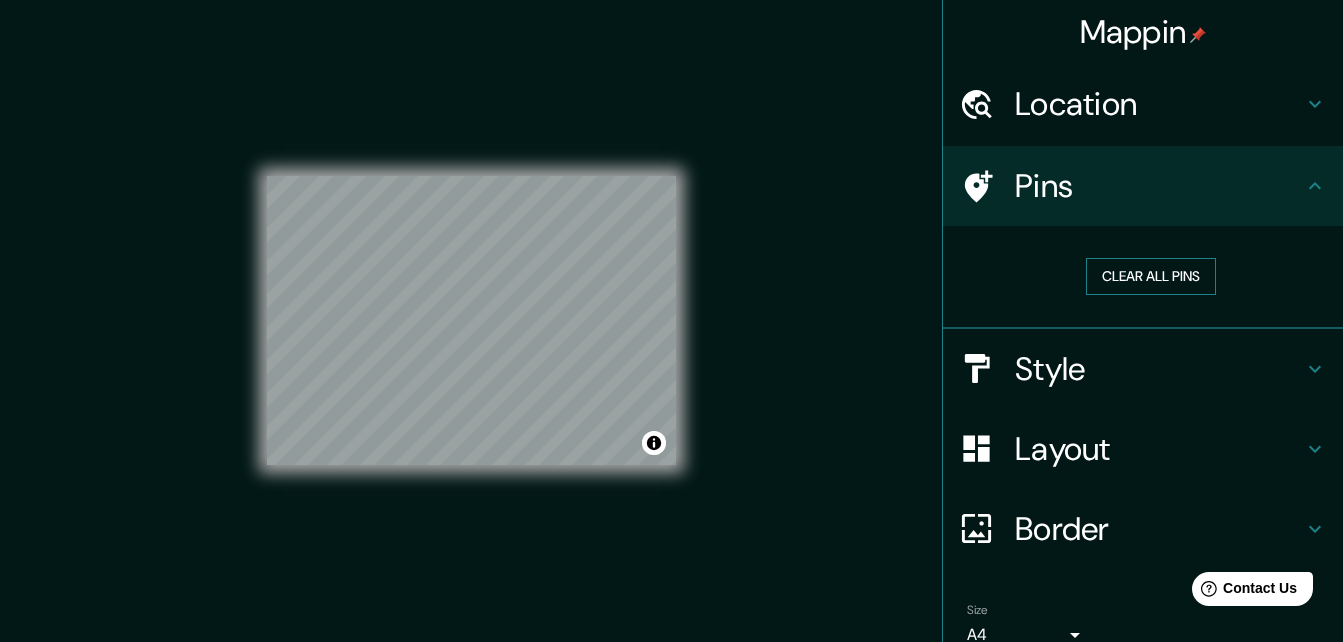 click on "Clear all pins" at bounding box center (1151, 276) 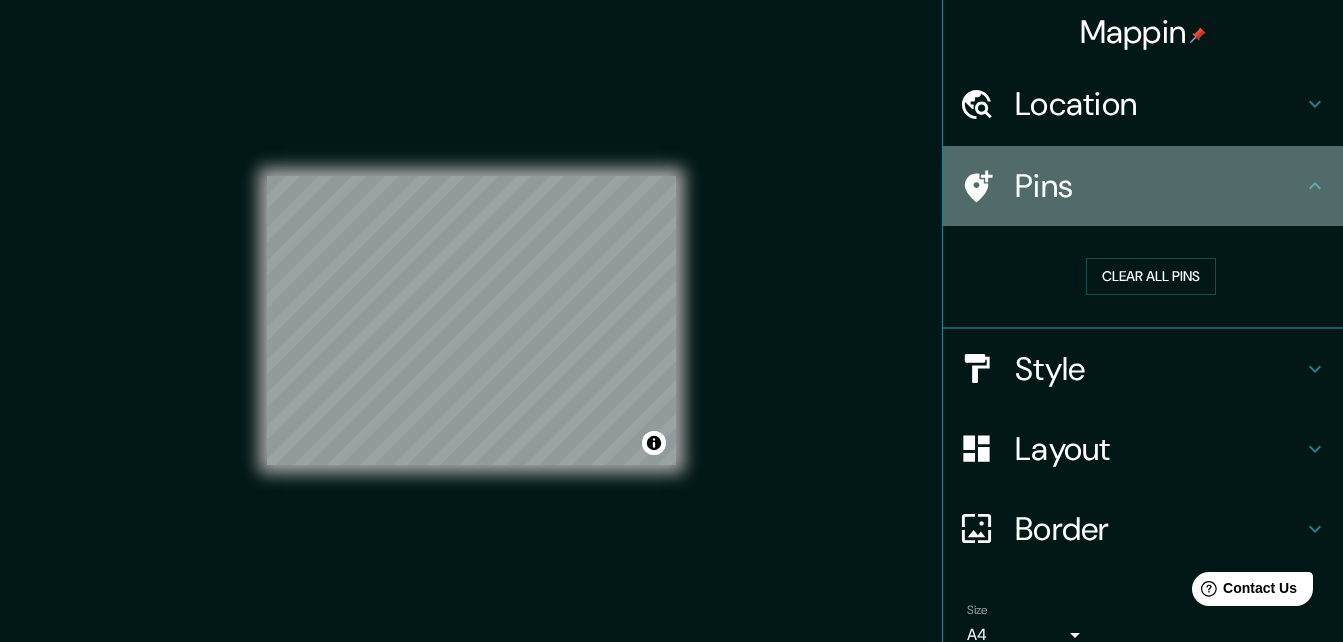 click 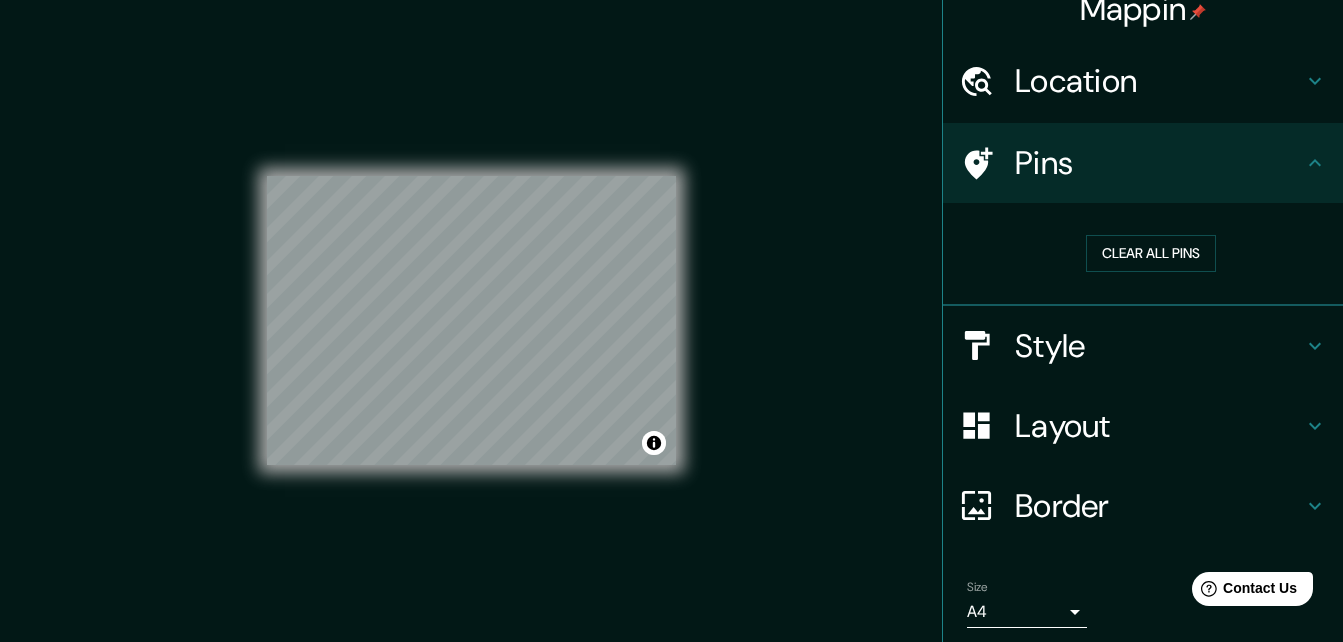 scroll, scrollTop: 0, scrollLeft: 0, axis: both 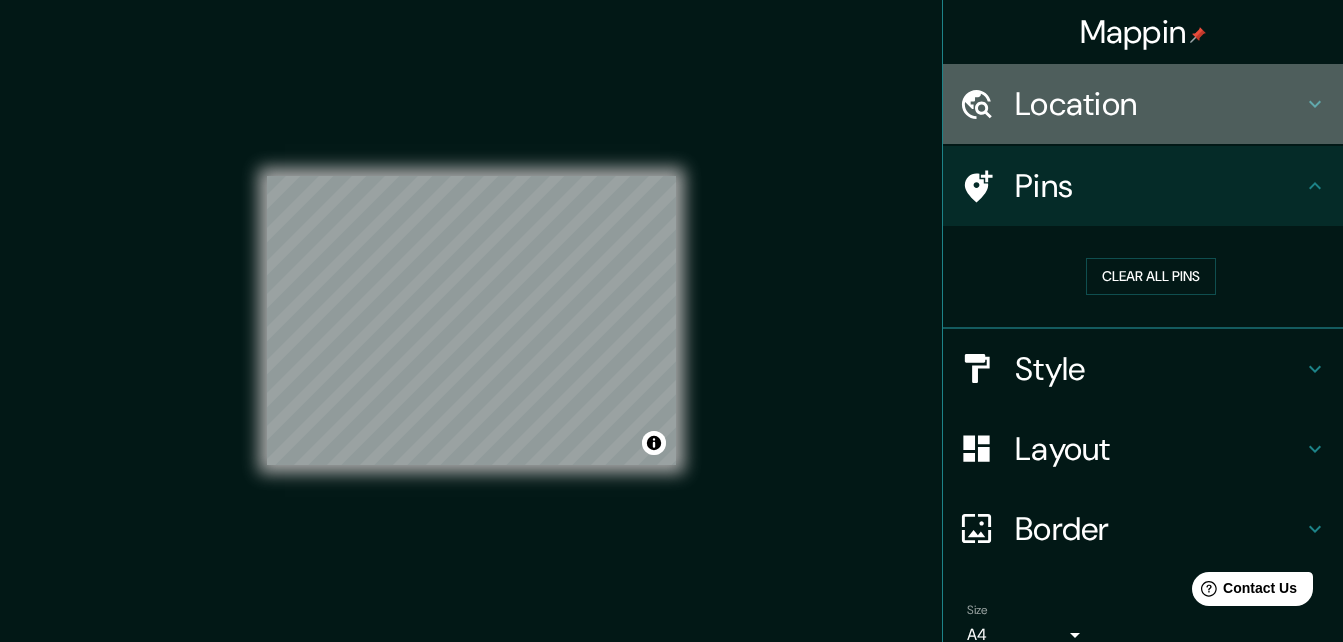 click on "Location" at bounding box center (1143, 104) 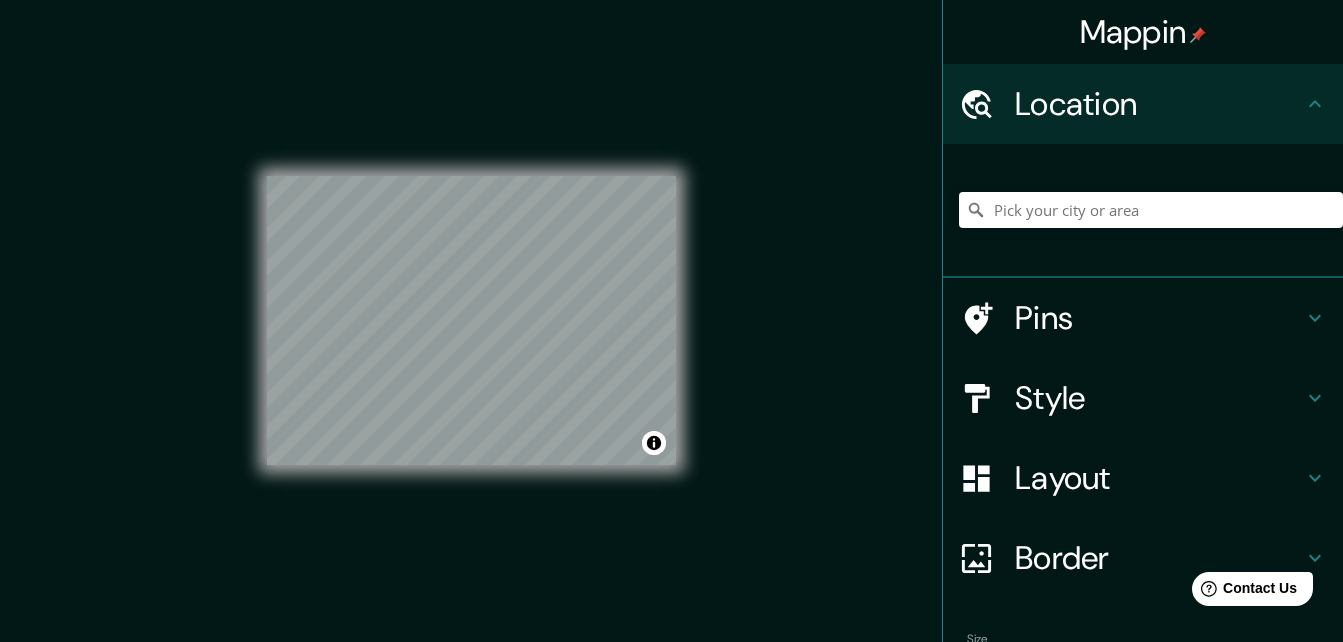 click 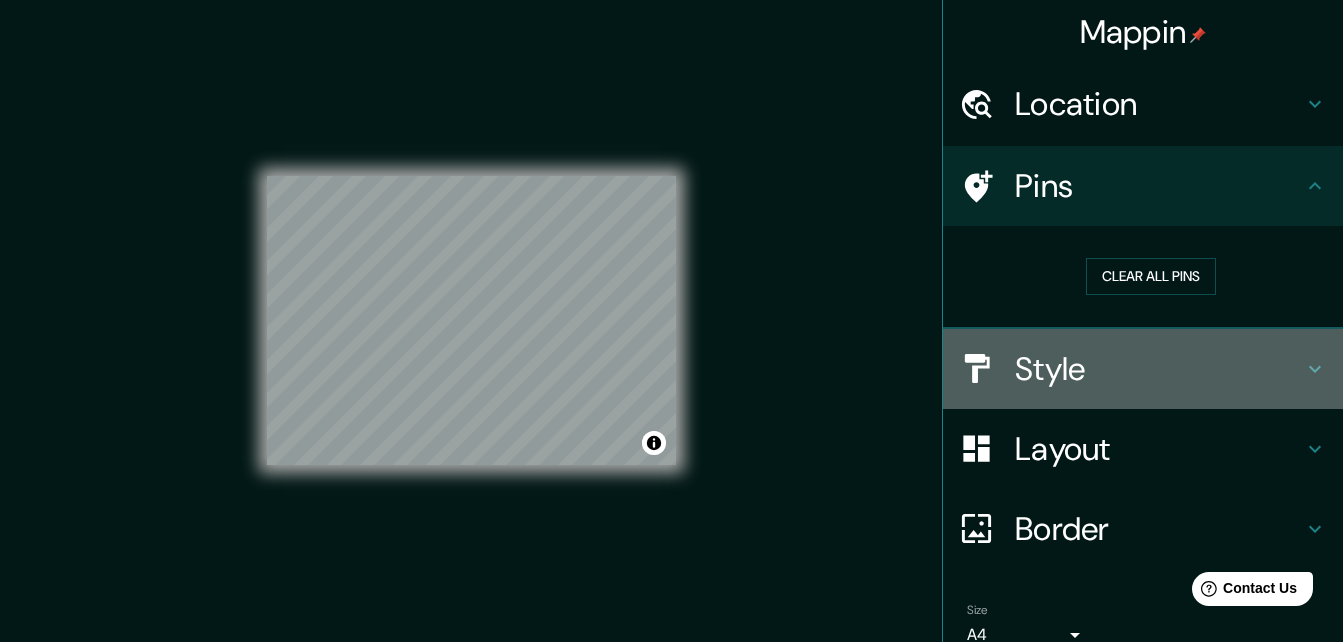 click on "Style" at bounding box center (1143, 369) 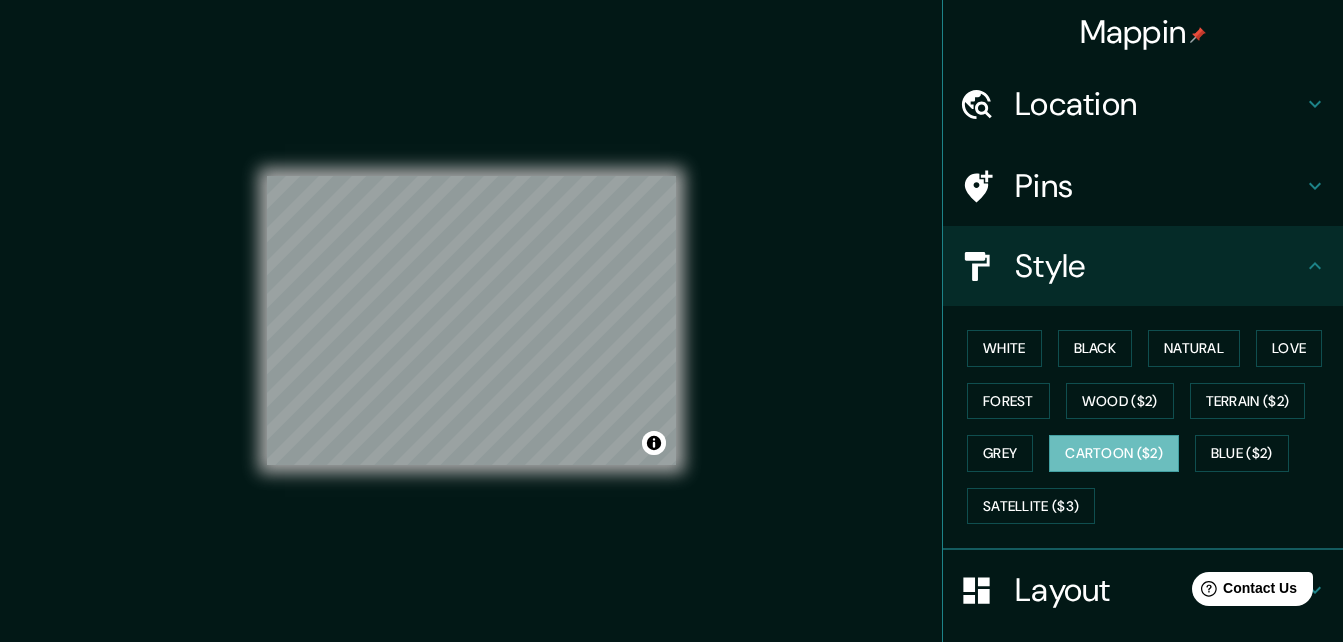 scroll, scrollTop: 100, scrollLeft: 0, axis: vertical 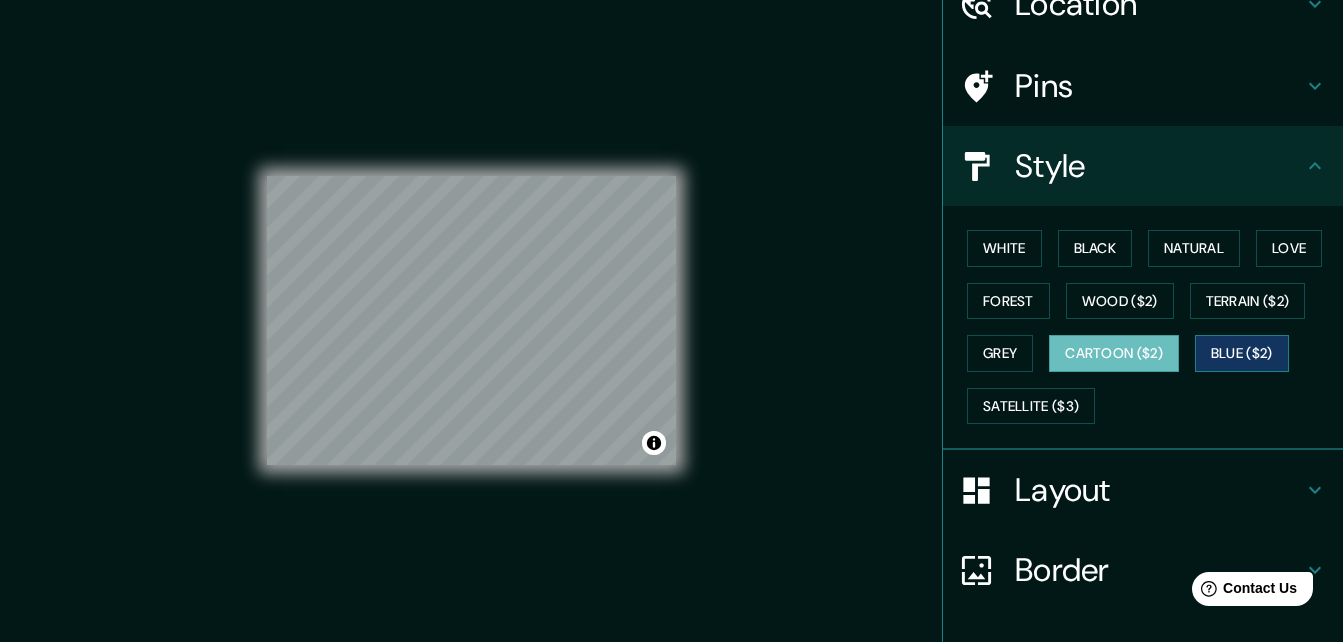 click on "Blue ($2)" at bounding box center (1242, 353) 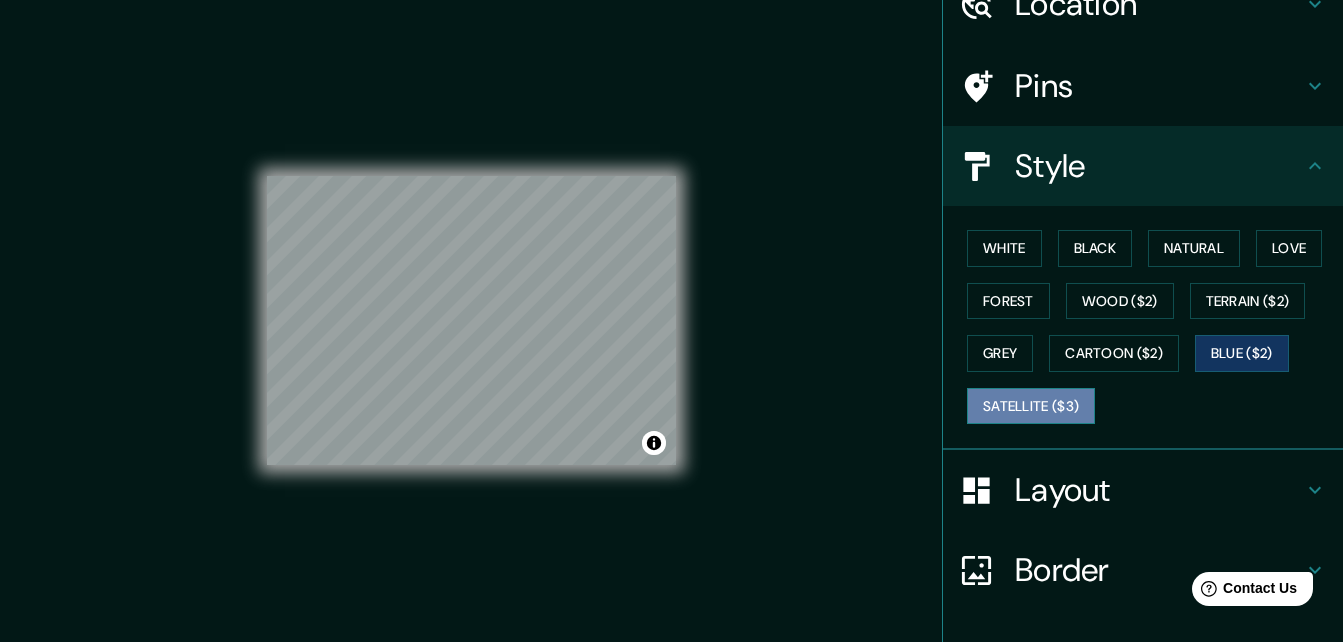 click on "Satellite ($3)" at bounding box center (1031, 406) 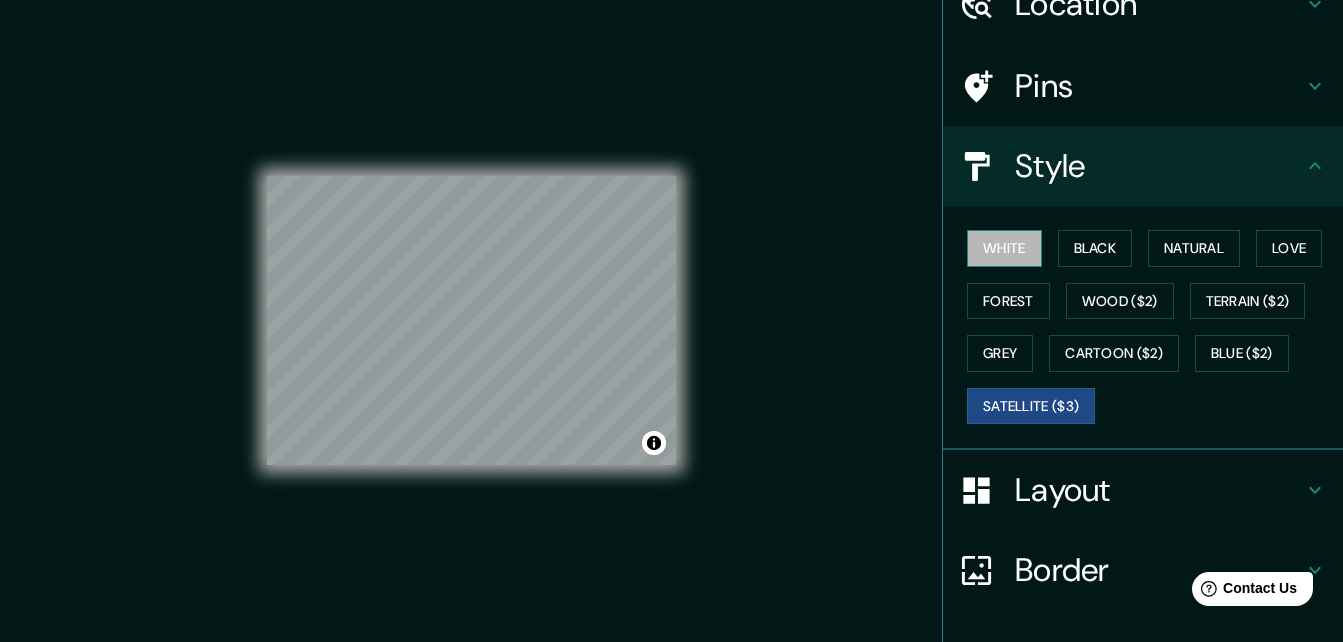 click on "White" at bounding box center (1004, 248) 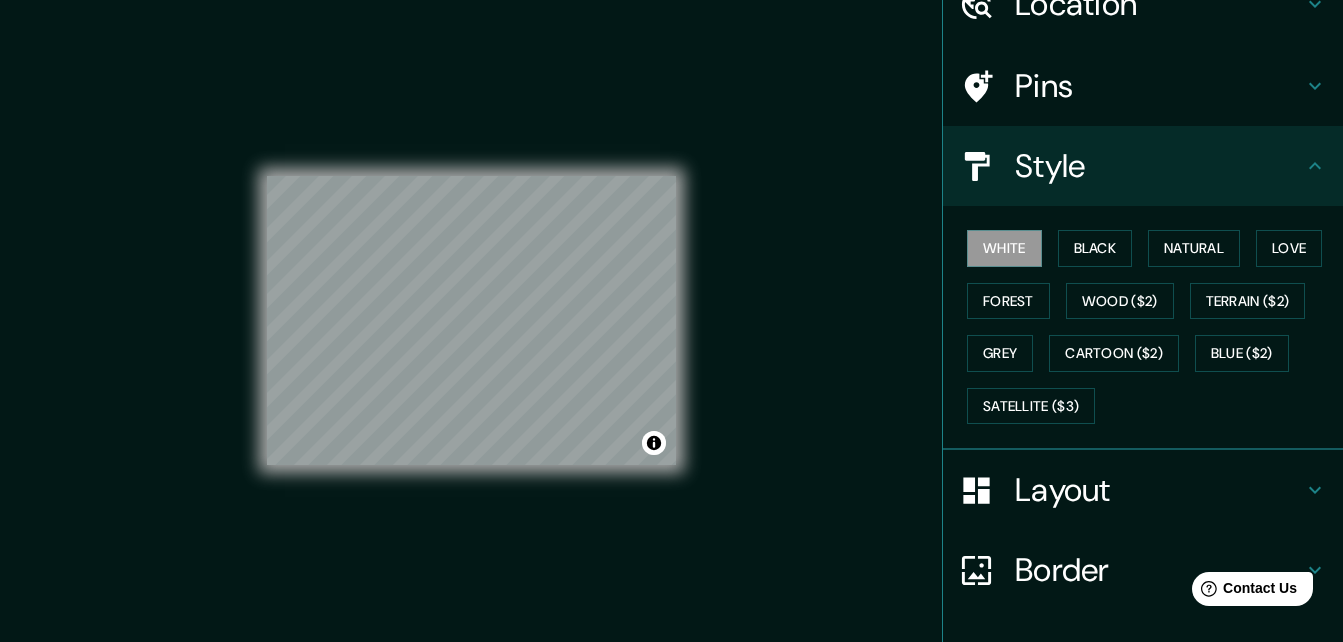 click on "Layout" at bounding box center [1159, 490] 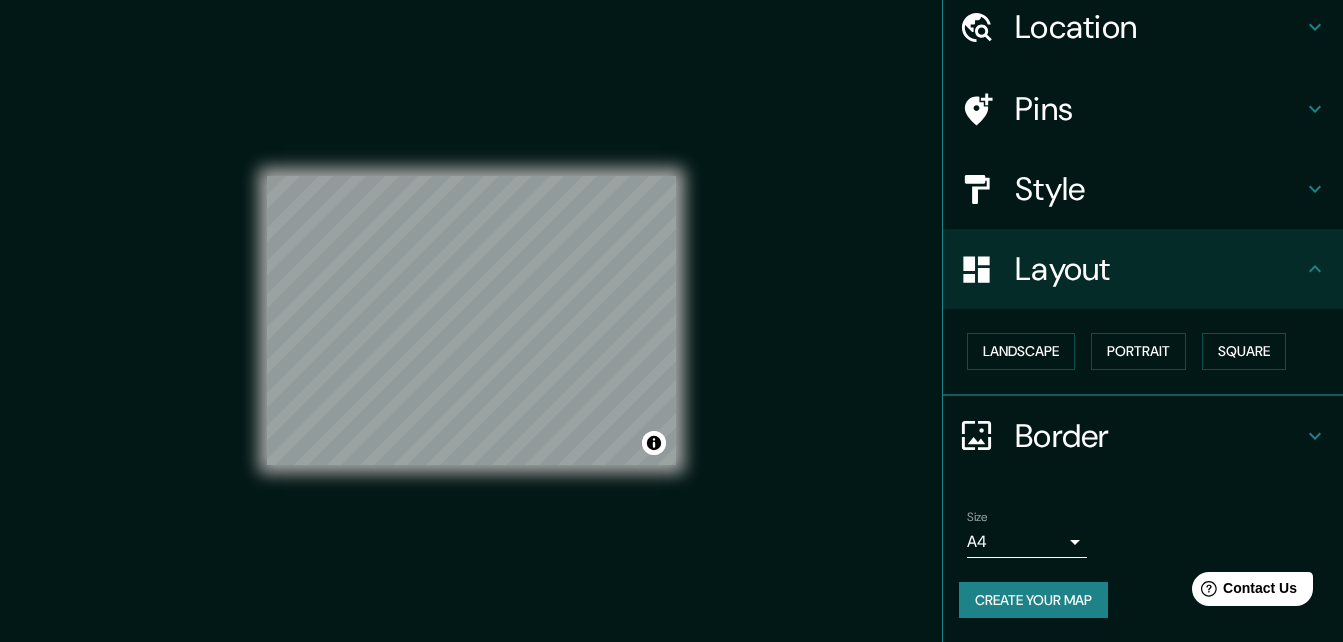 scroll, scrollTop: 77, scrollLeft: 0, axis: vertical 